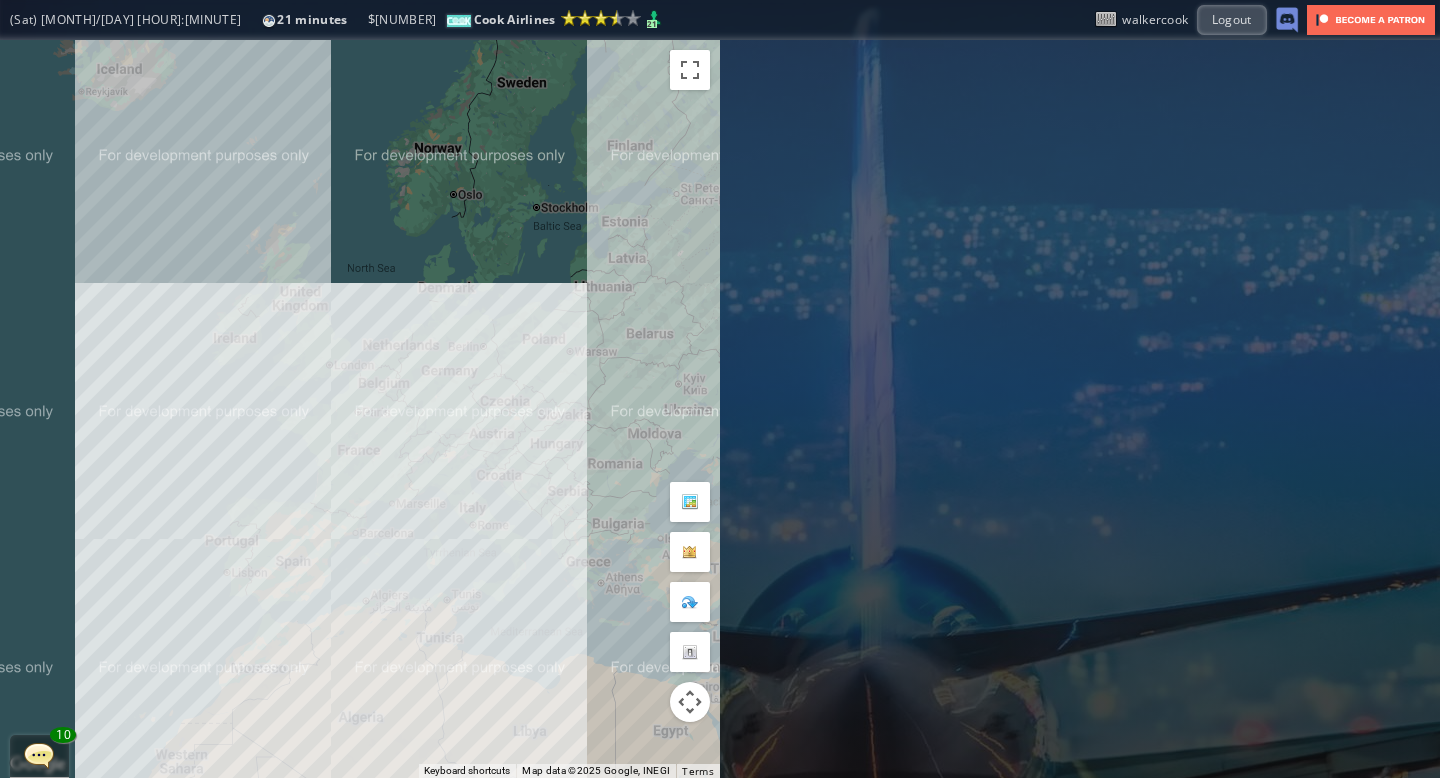 scroll, scrollTop: 0, scrollLeft: 0, axis: both 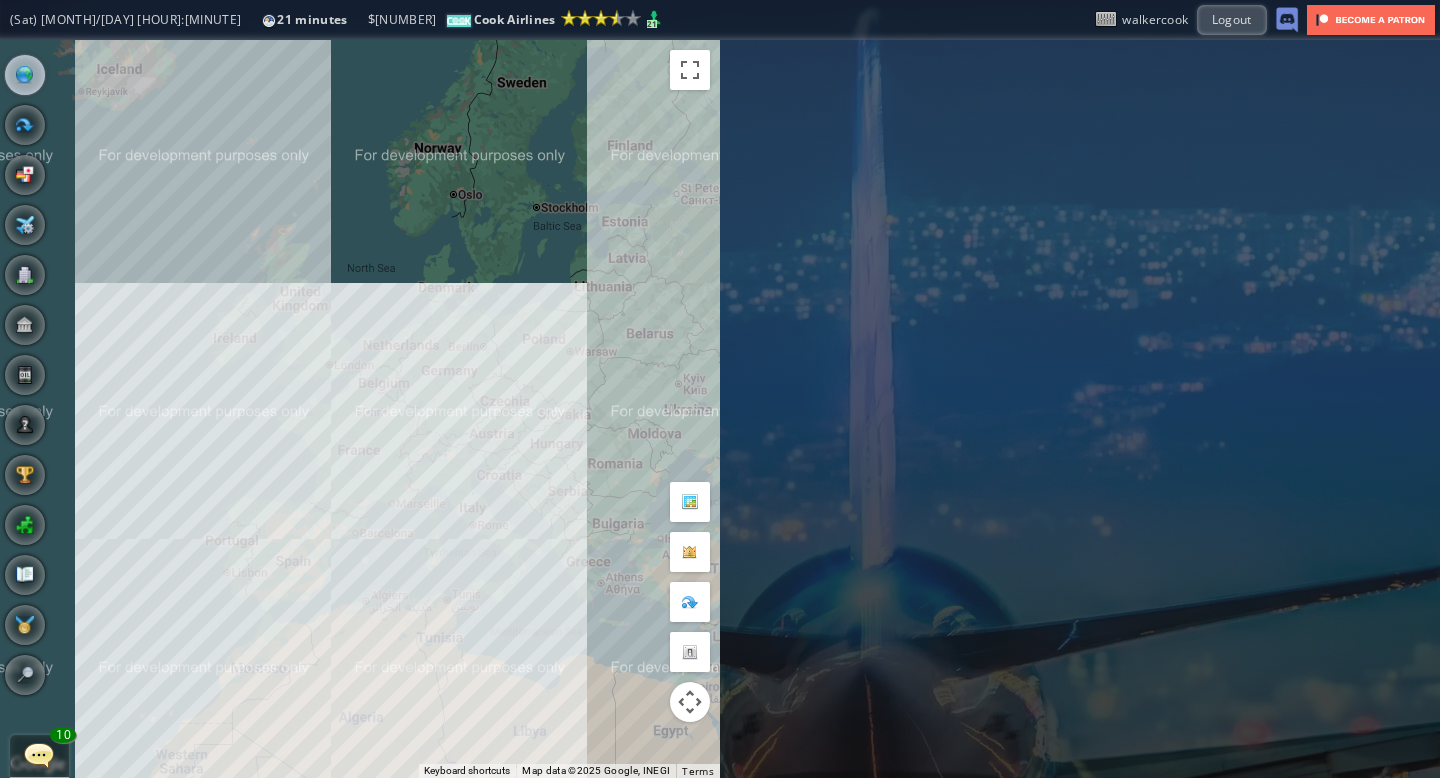 click on "General
Star Alliance
[NUMBER]" at bounding box center (39, 756) 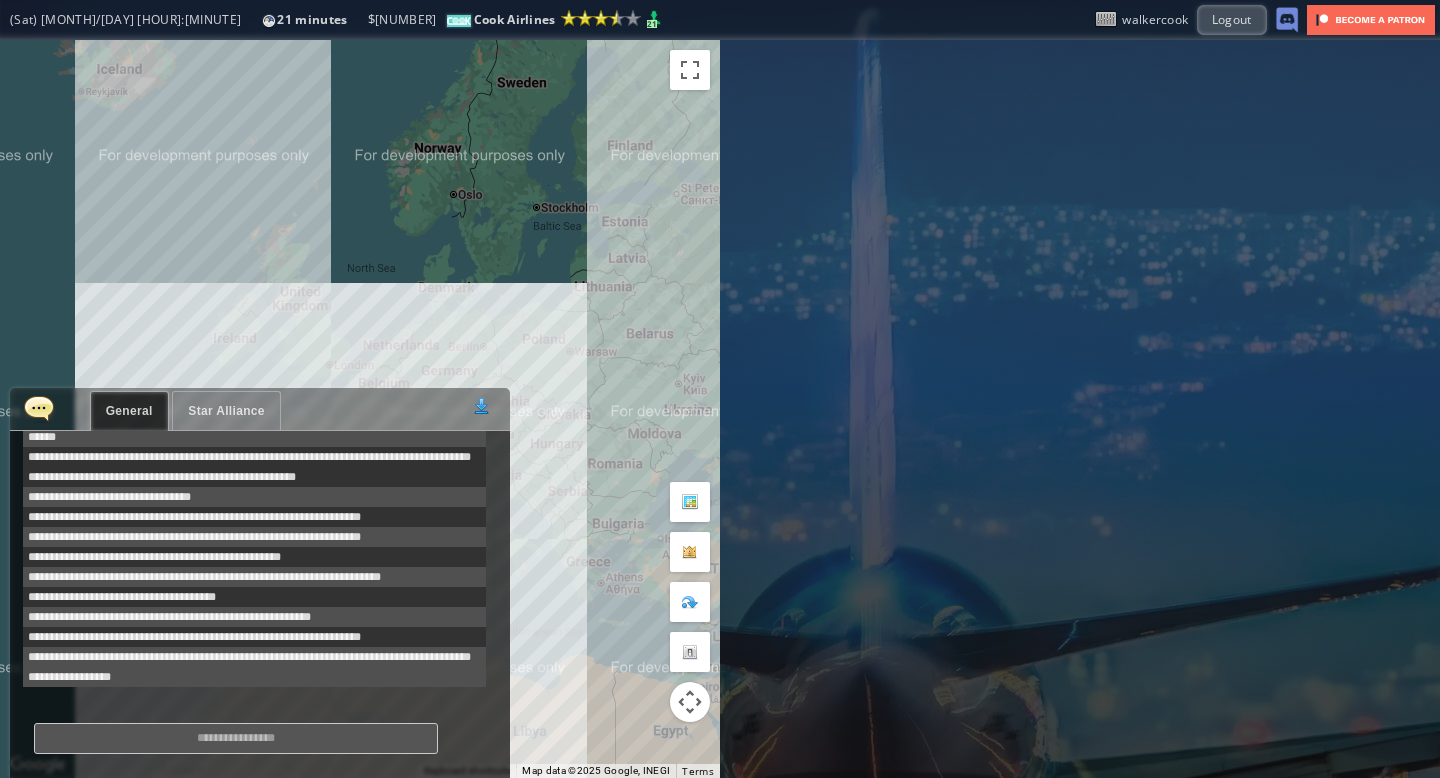 scroll, scrollTop: 798, scrollLeft: 0, axis: vertical 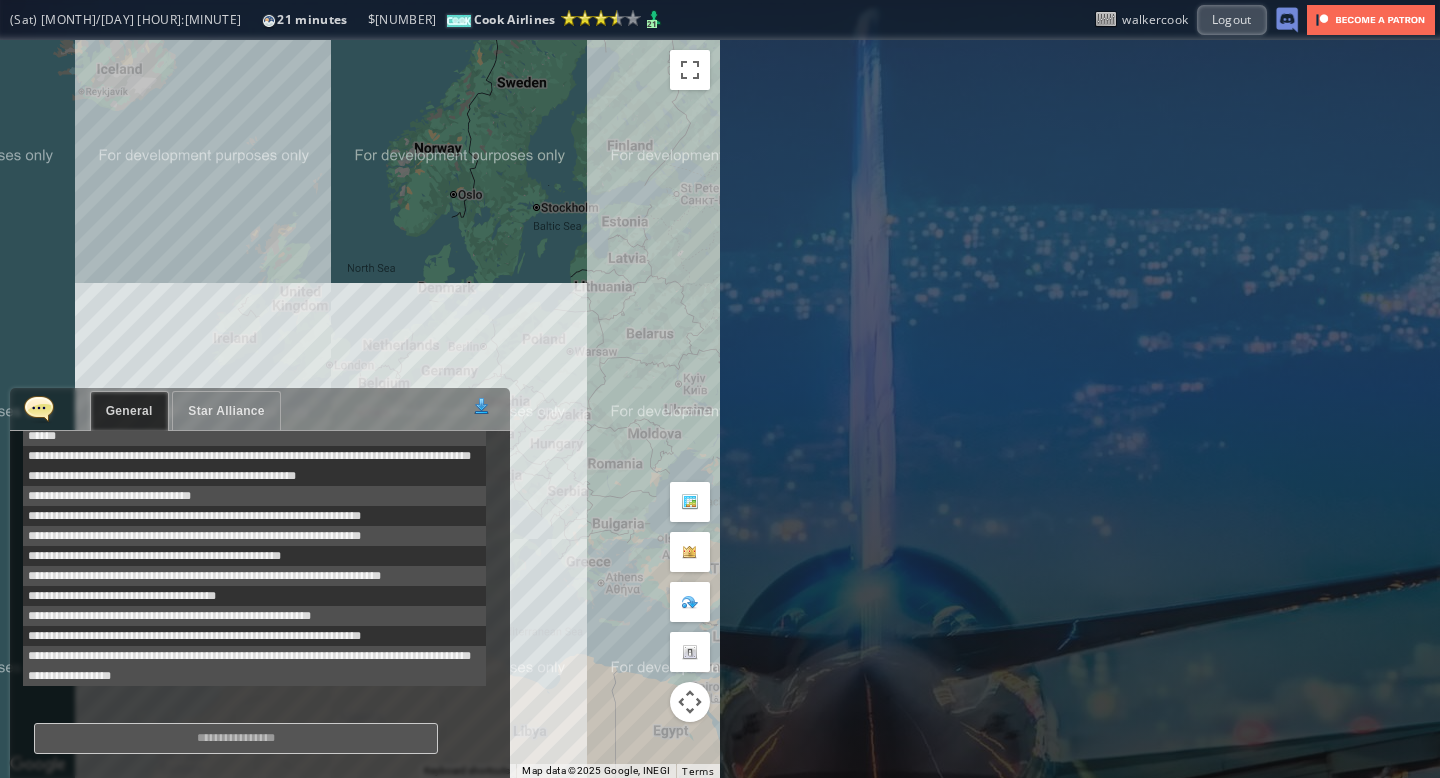 click on "Star Alliance" at bounding box center [226, 411] 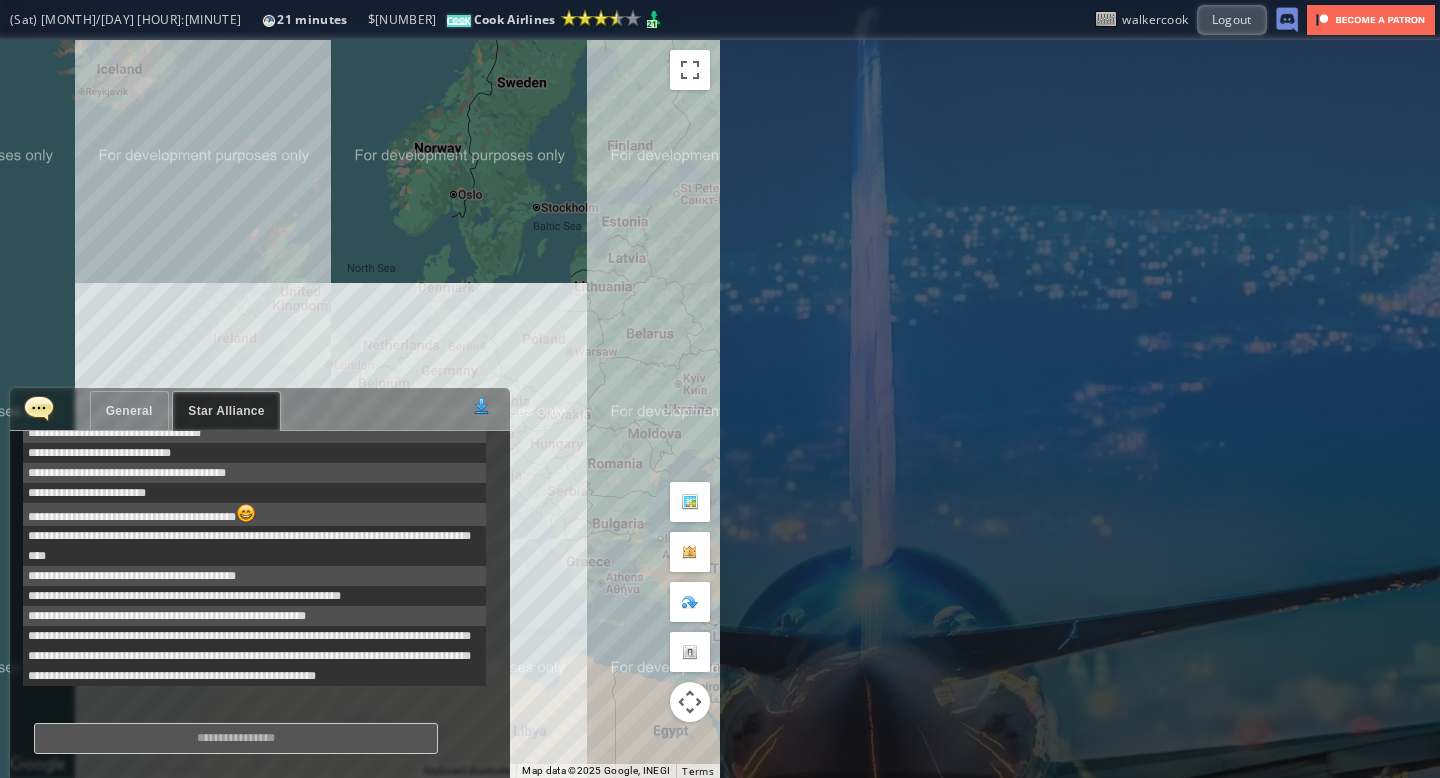 click at bounding box center (39, 408) 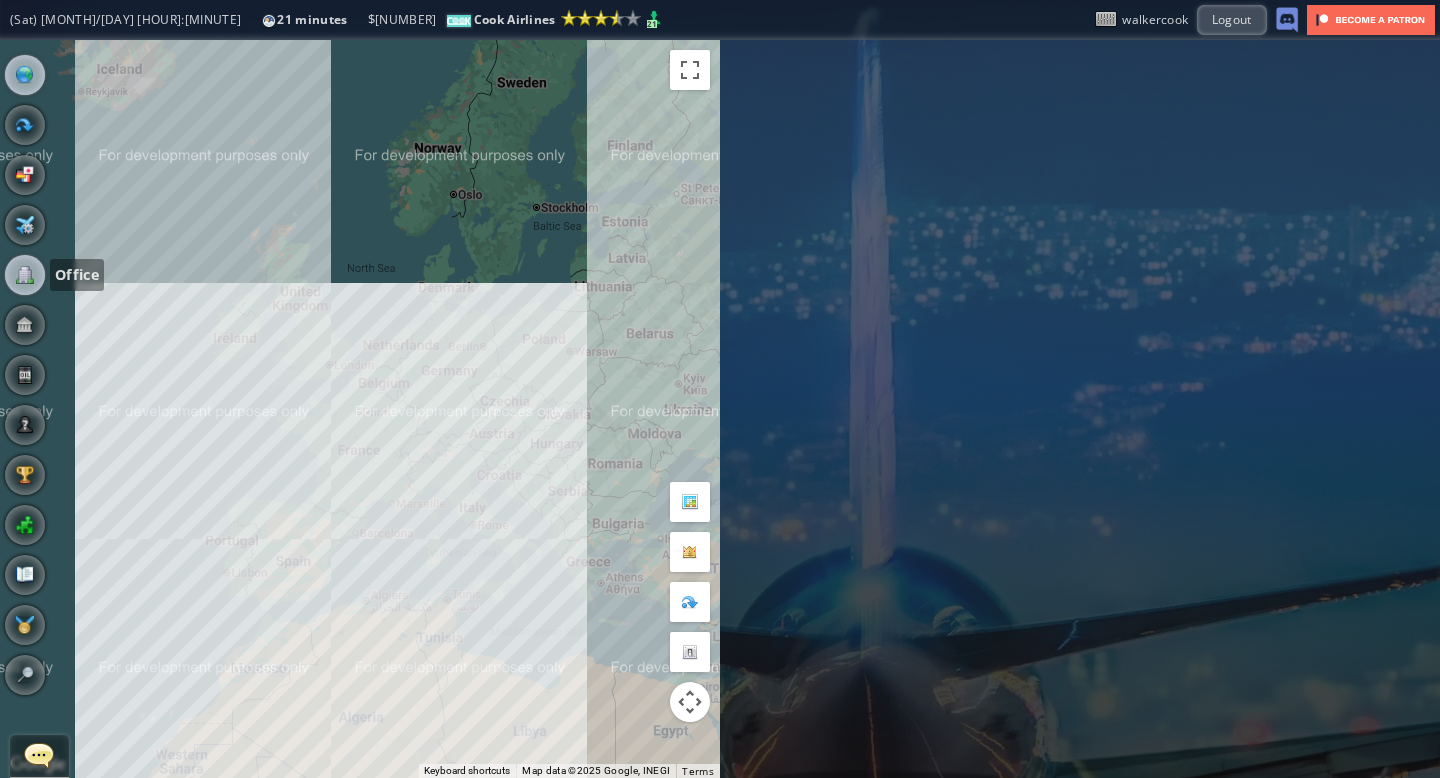 click at bounding box center (25, 275) 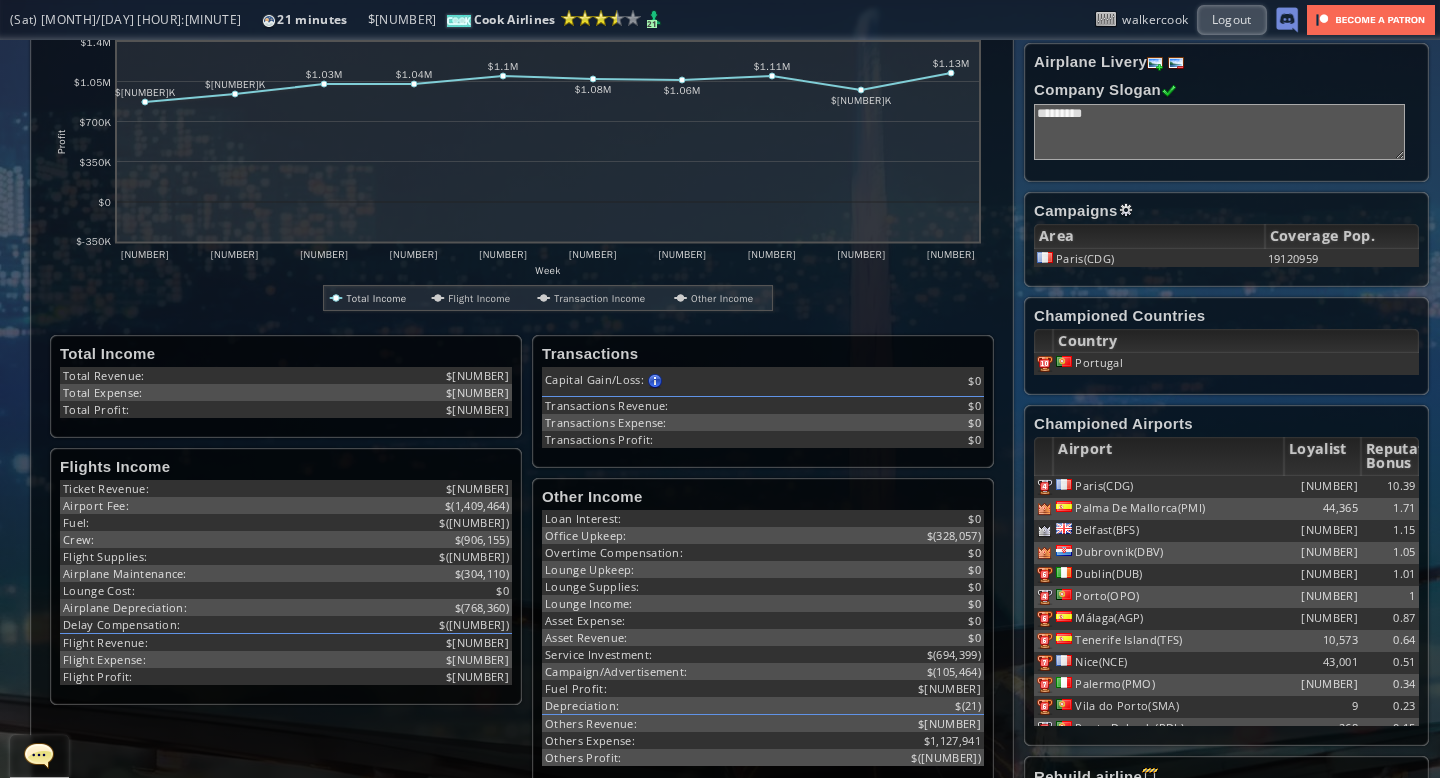 scroll, scrollTop: 0, scrollLeft: 0, axis: both 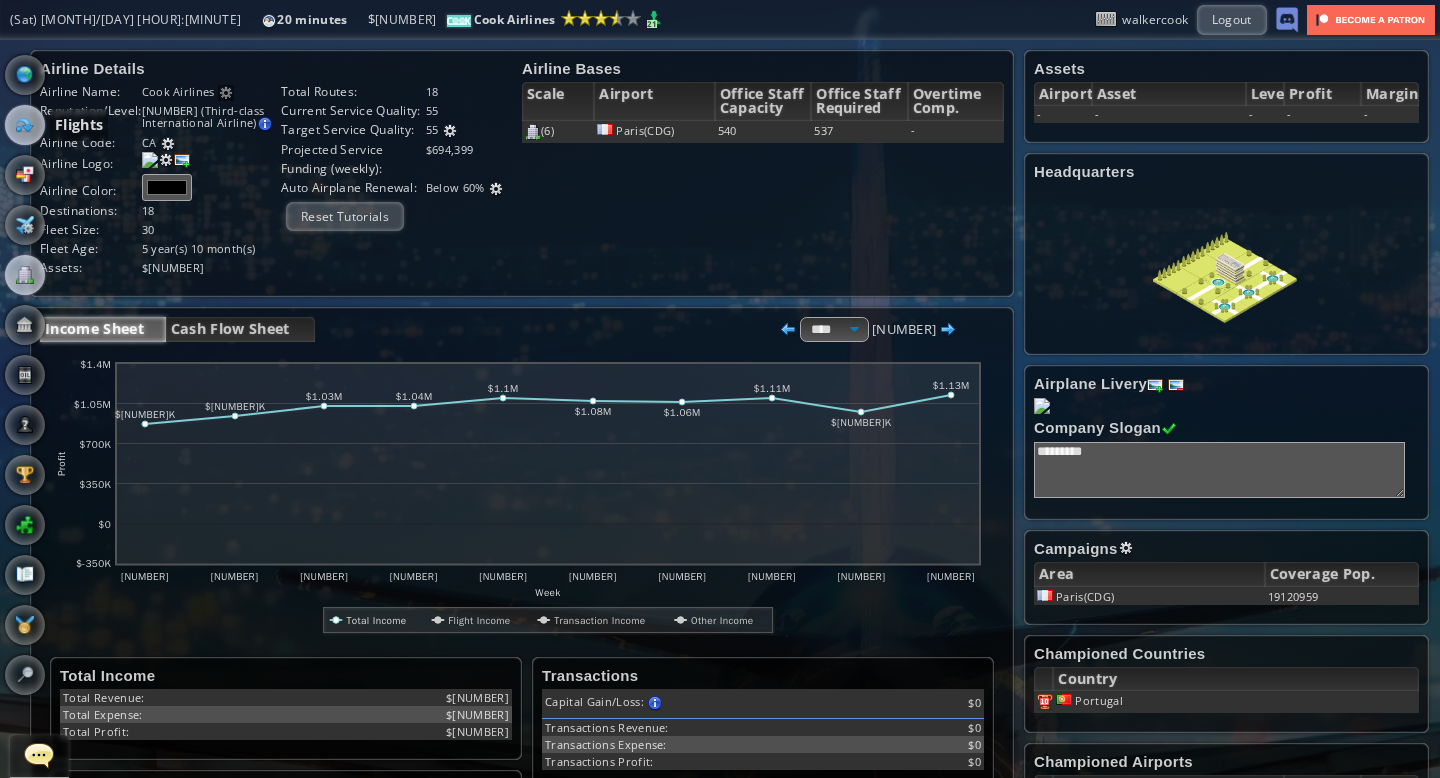 click at bounding box center (25, 125) 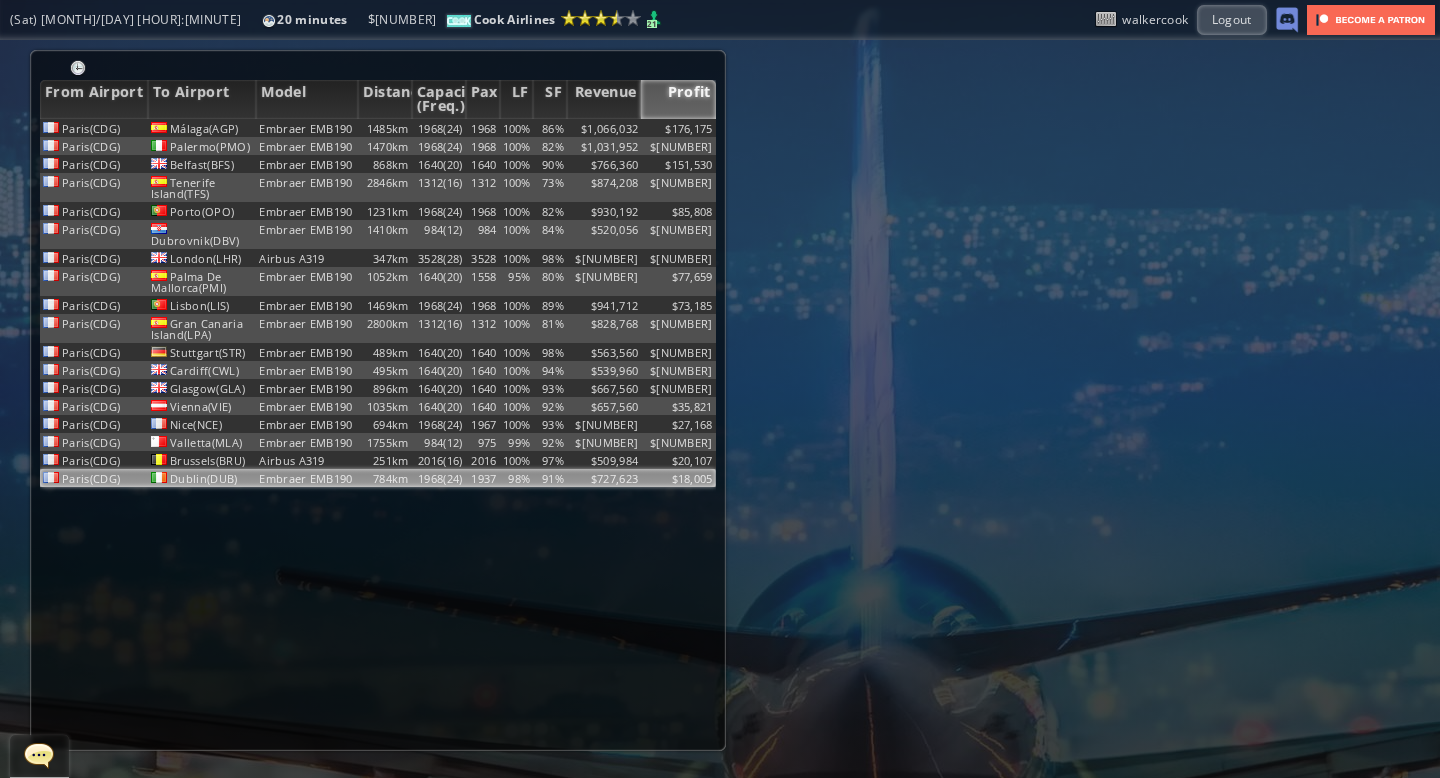 click on "98%" at bounding box center (517, 128) 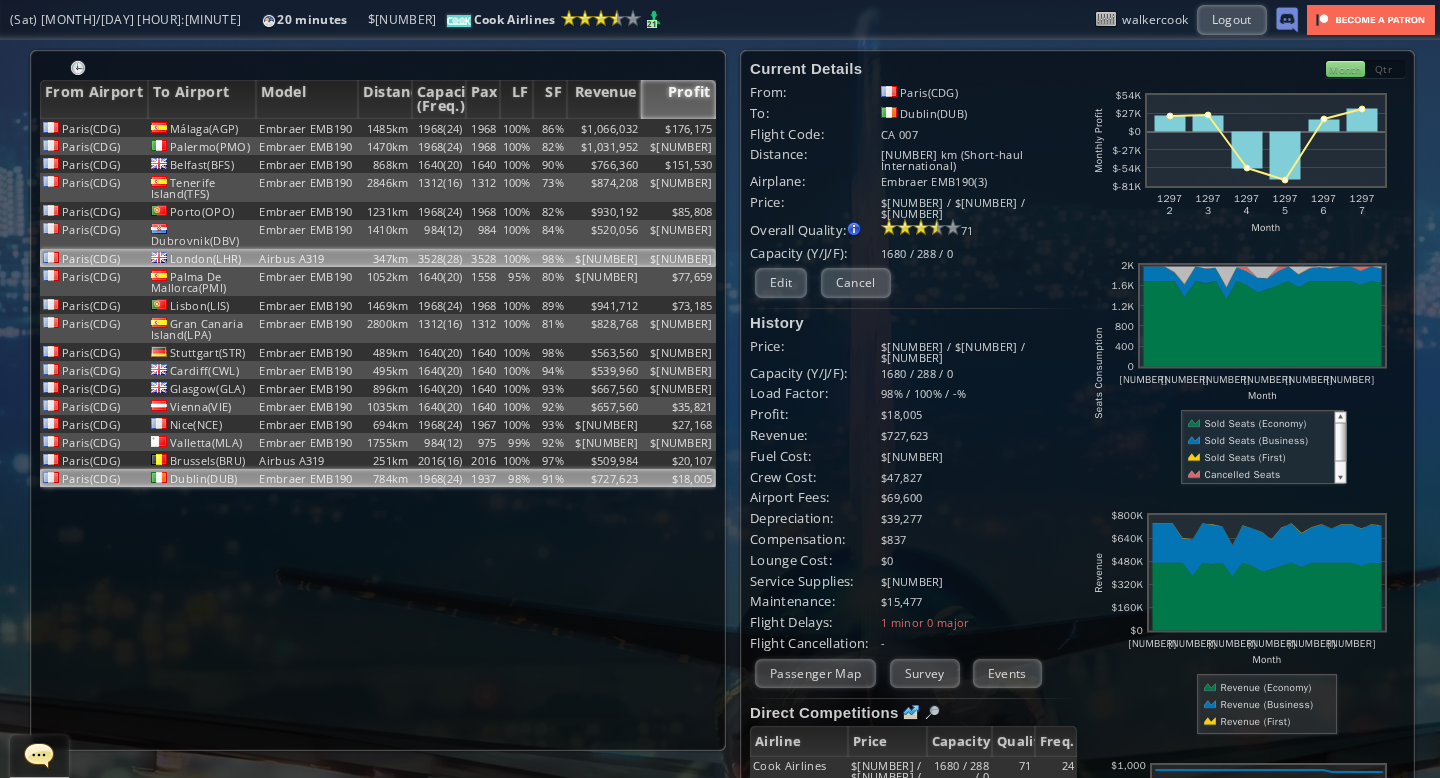 click on "100%" at bounding box center (517, 128) 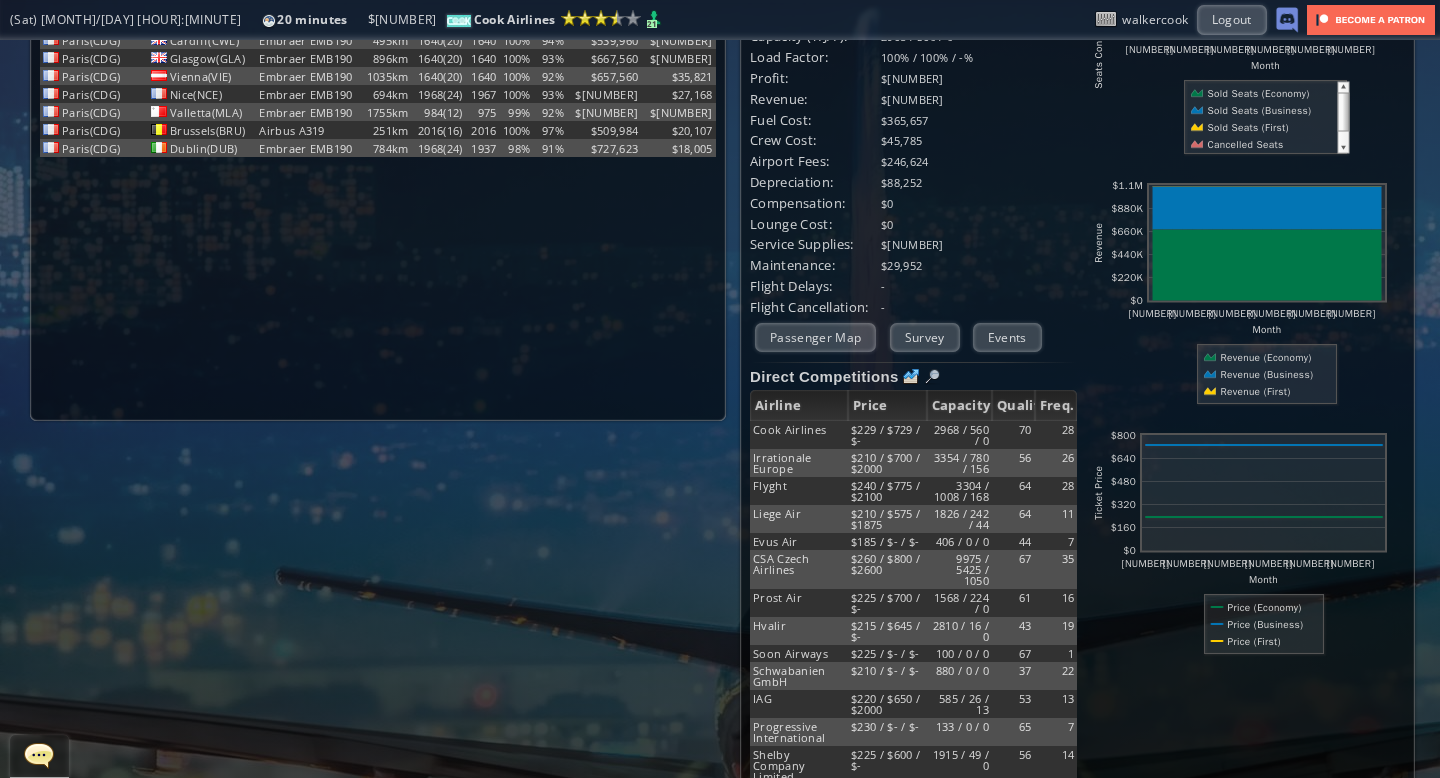 scroll, scrollTop: 0, scrollLeft: 0, axis: both 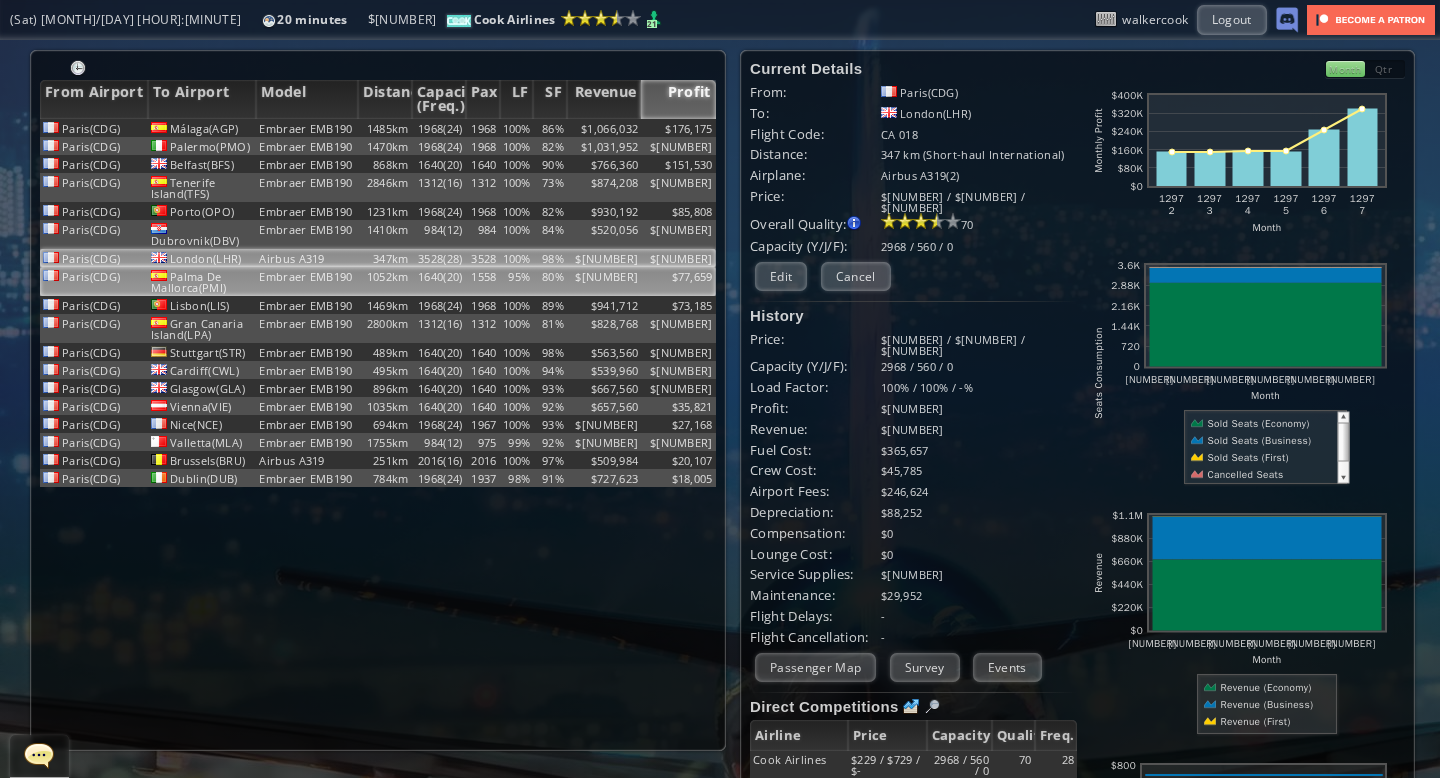 click on "95%" at bounding box center (517, 128) 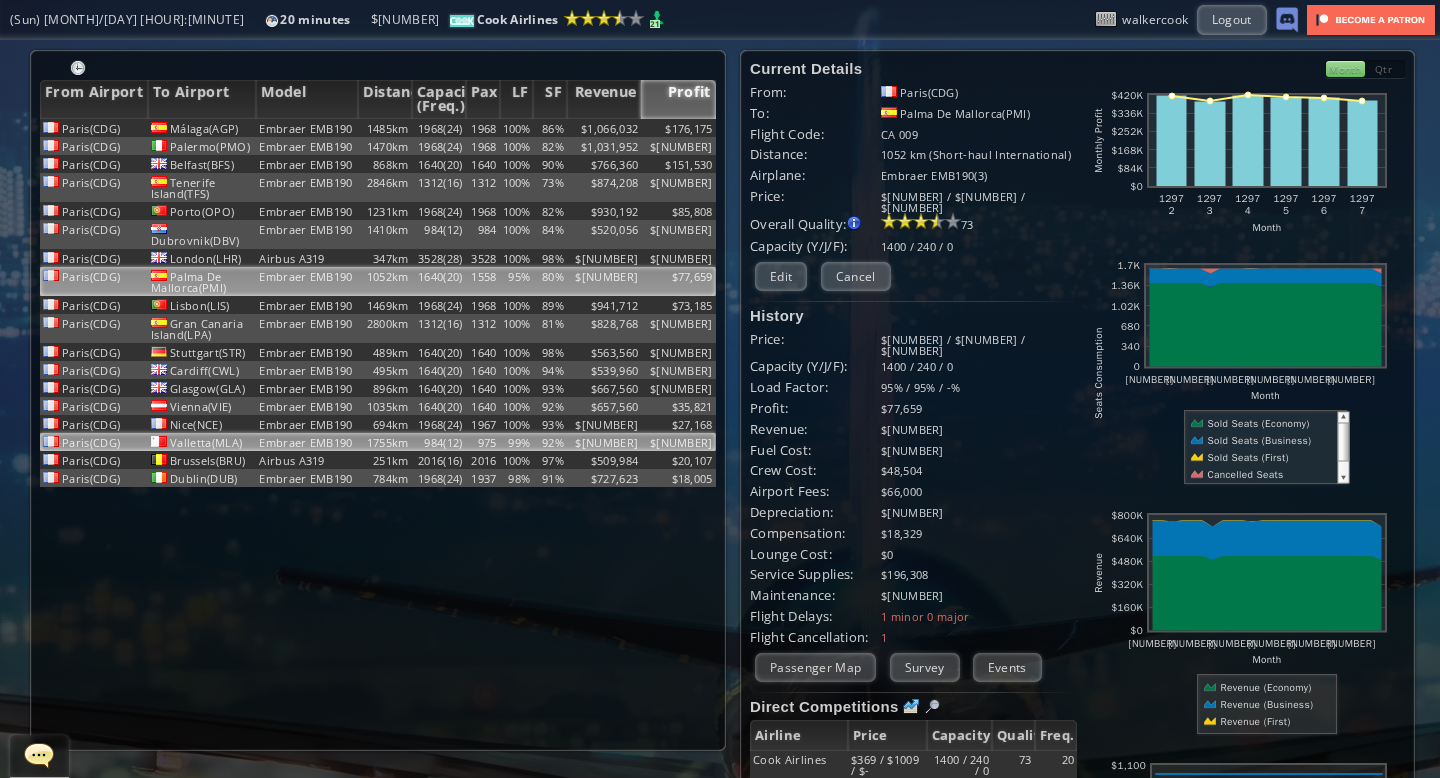 click on "99%" at bounding box center (517, 128) 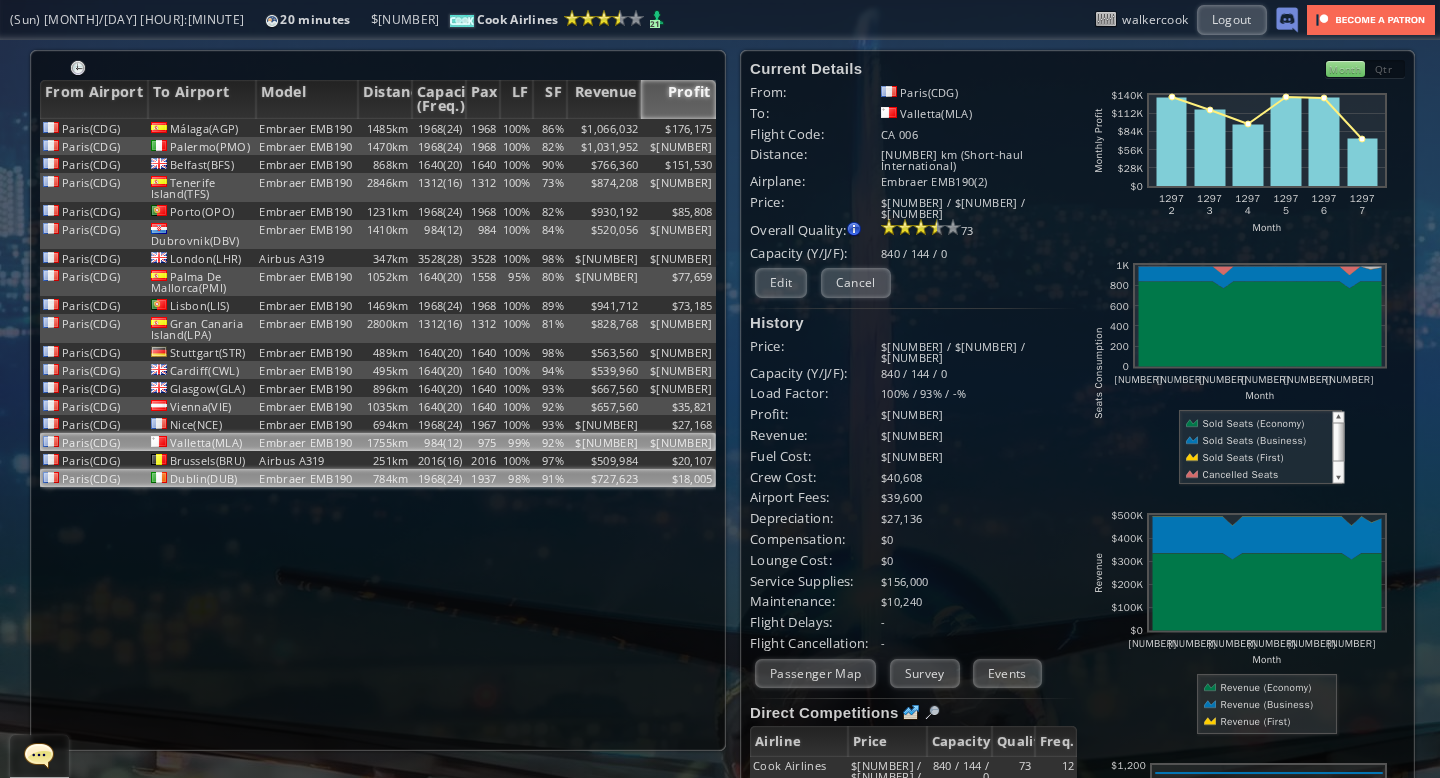 click on "98%" at bounding box center (517, 128) 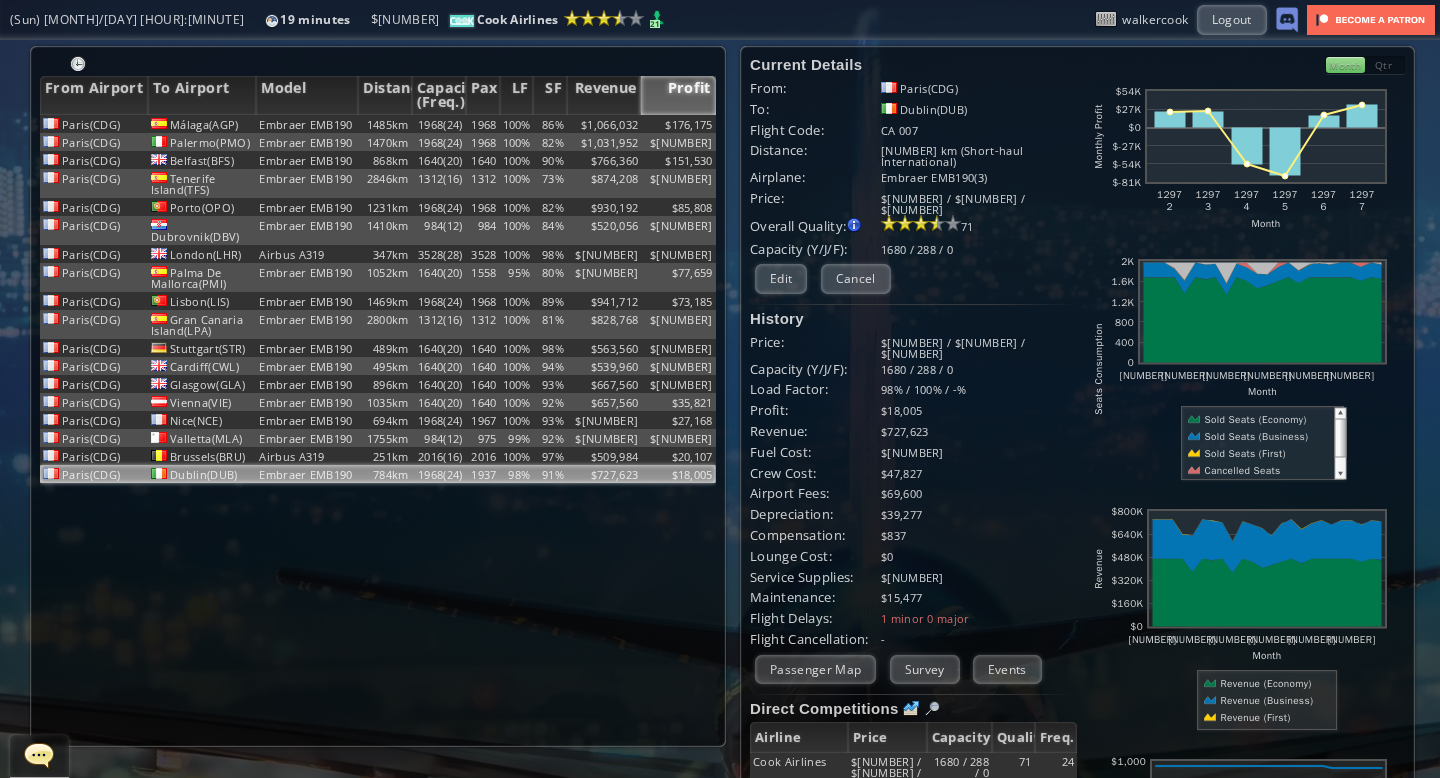 scroll, scrollTop: 0, scrollLeft: 0, axis: both 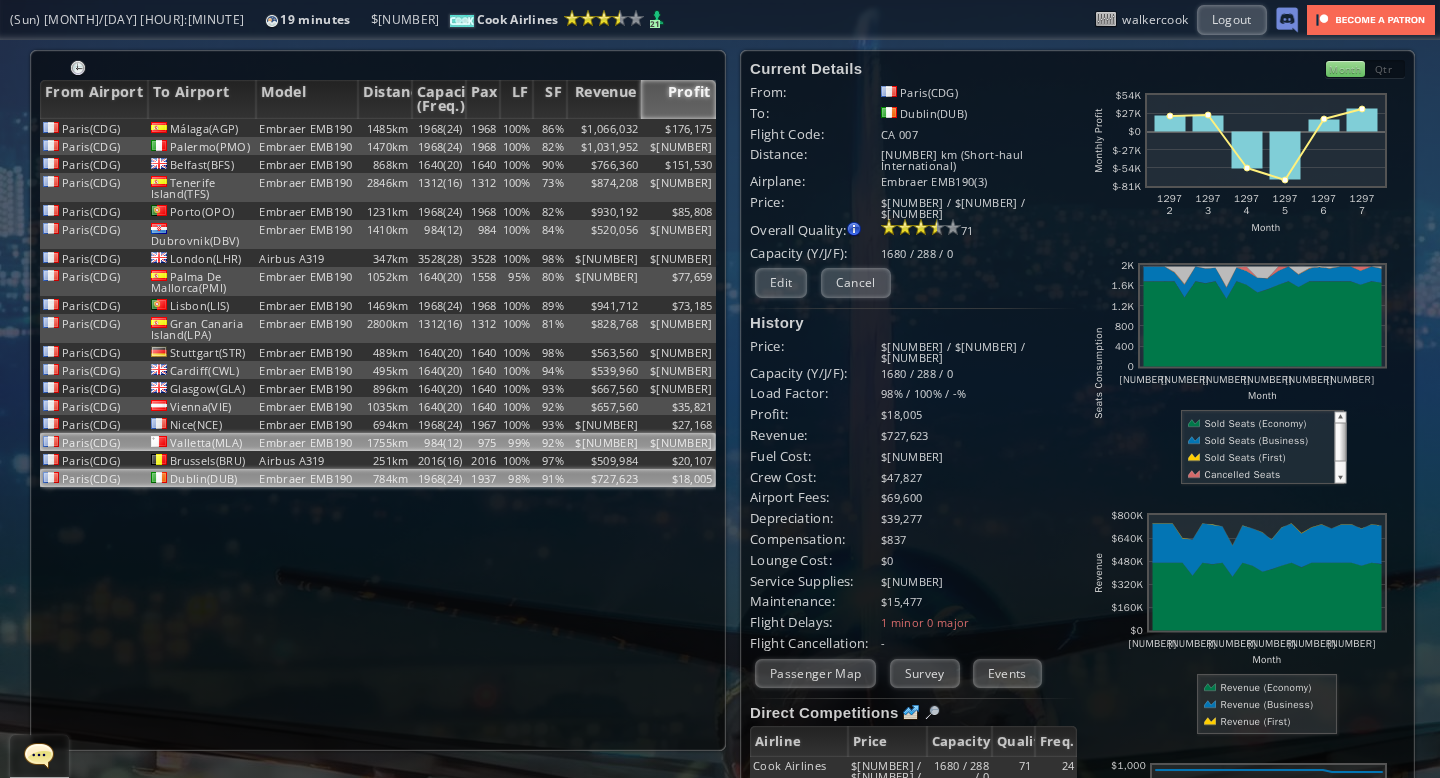 click on "99%" at bounding box center (517, 128) 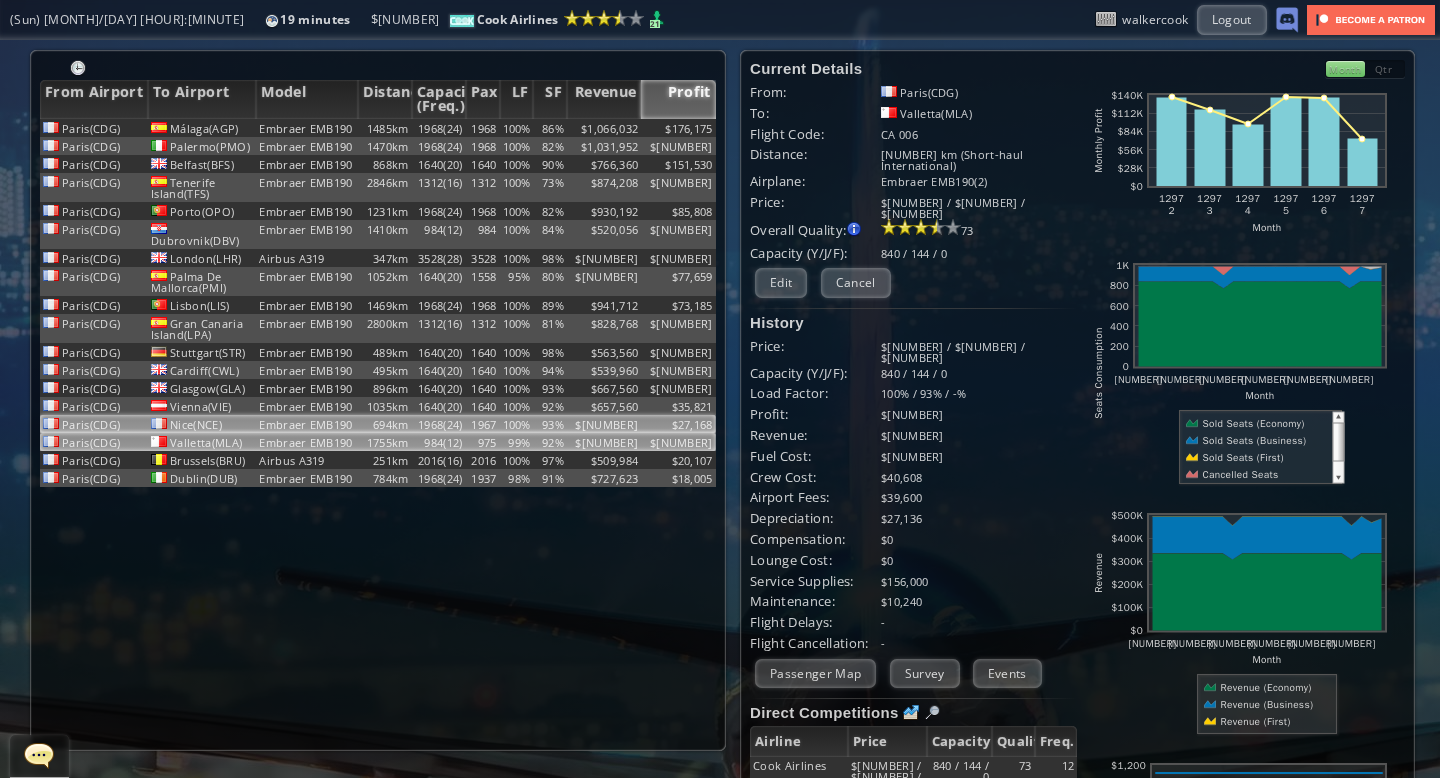 click on "100%" at bounding box center (517, 128) 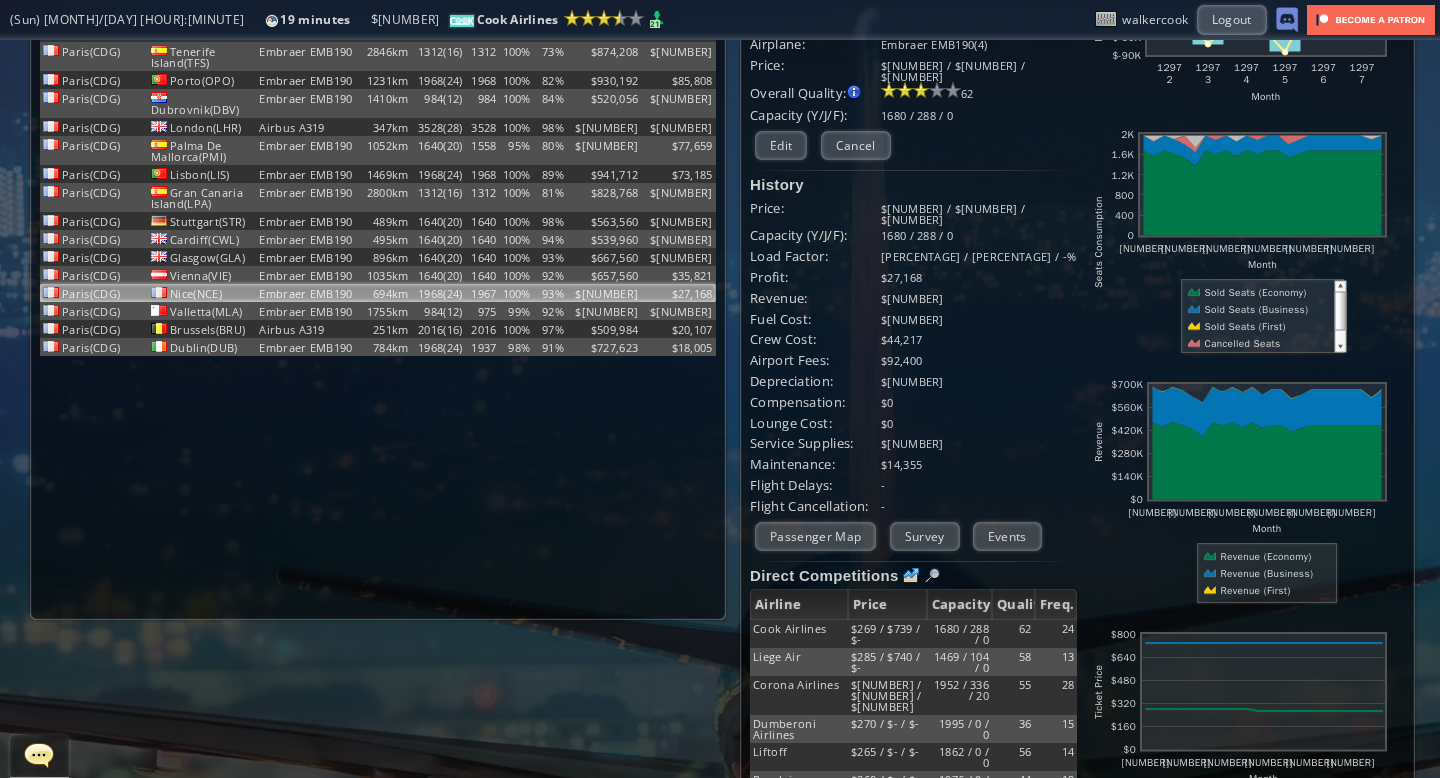 scroll, scrollTop: 0, scrollLeft: 0, axis: both 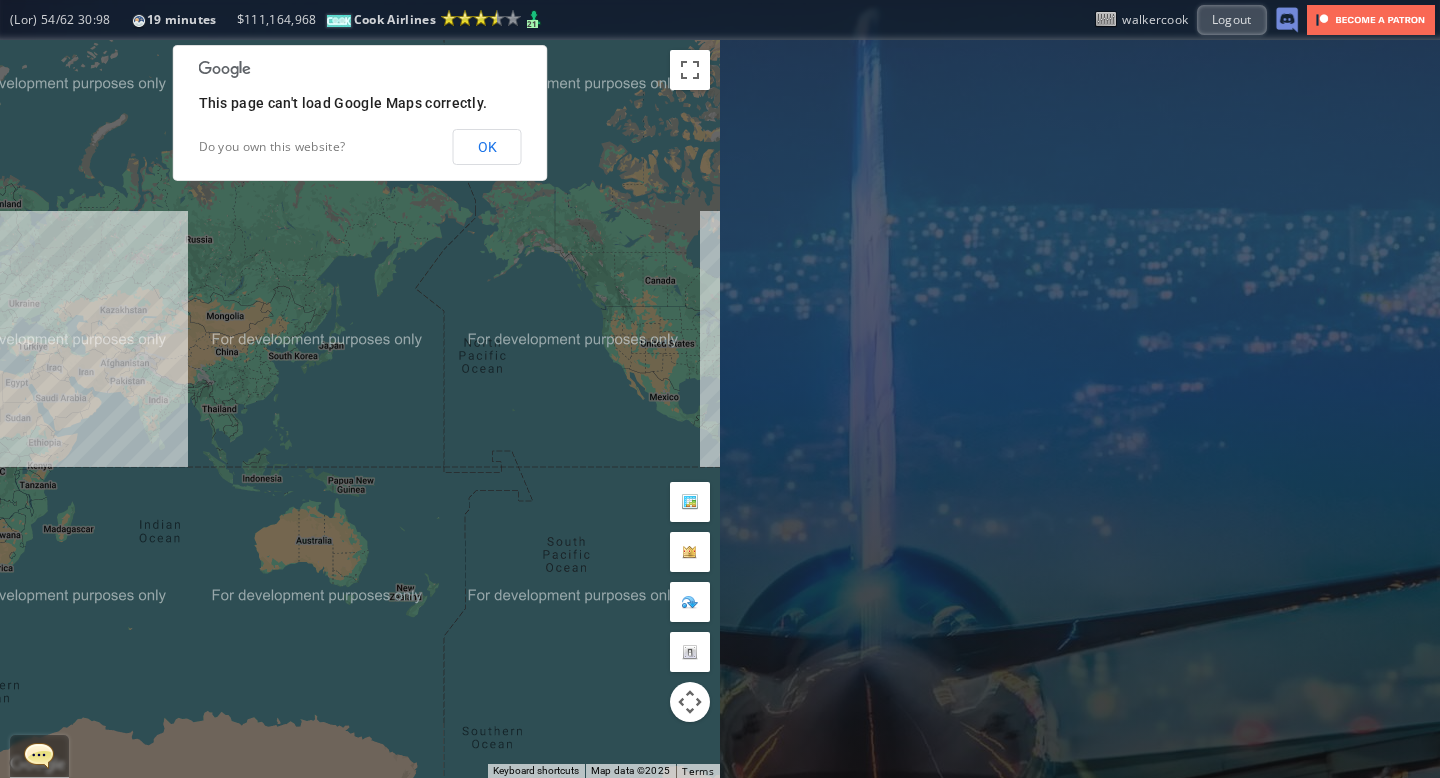 click on "OK" at bounding box center [487, 147] 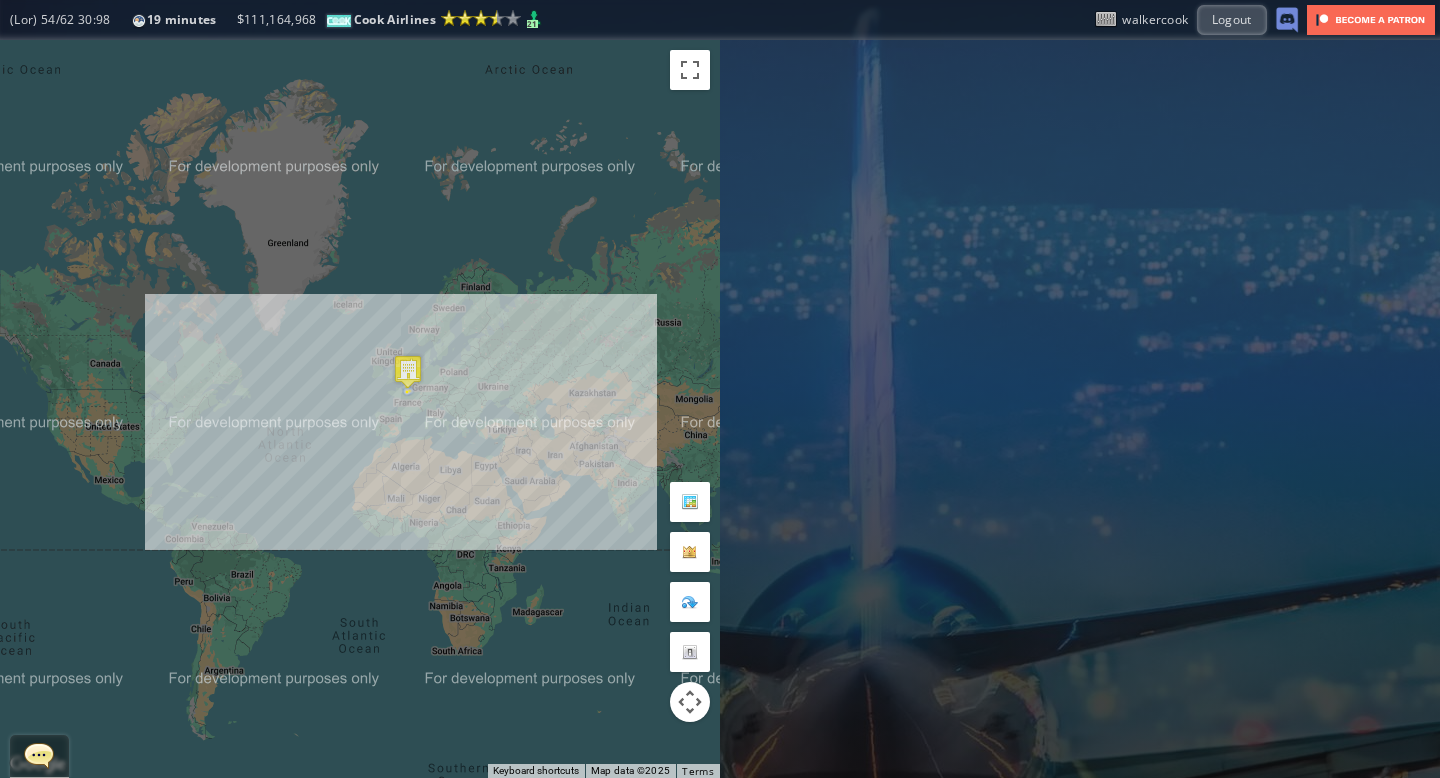 drag, startPoint x: 187, startPoint y: 376, endPoint x: 662, endPoint y: 473, distance: 484.80304 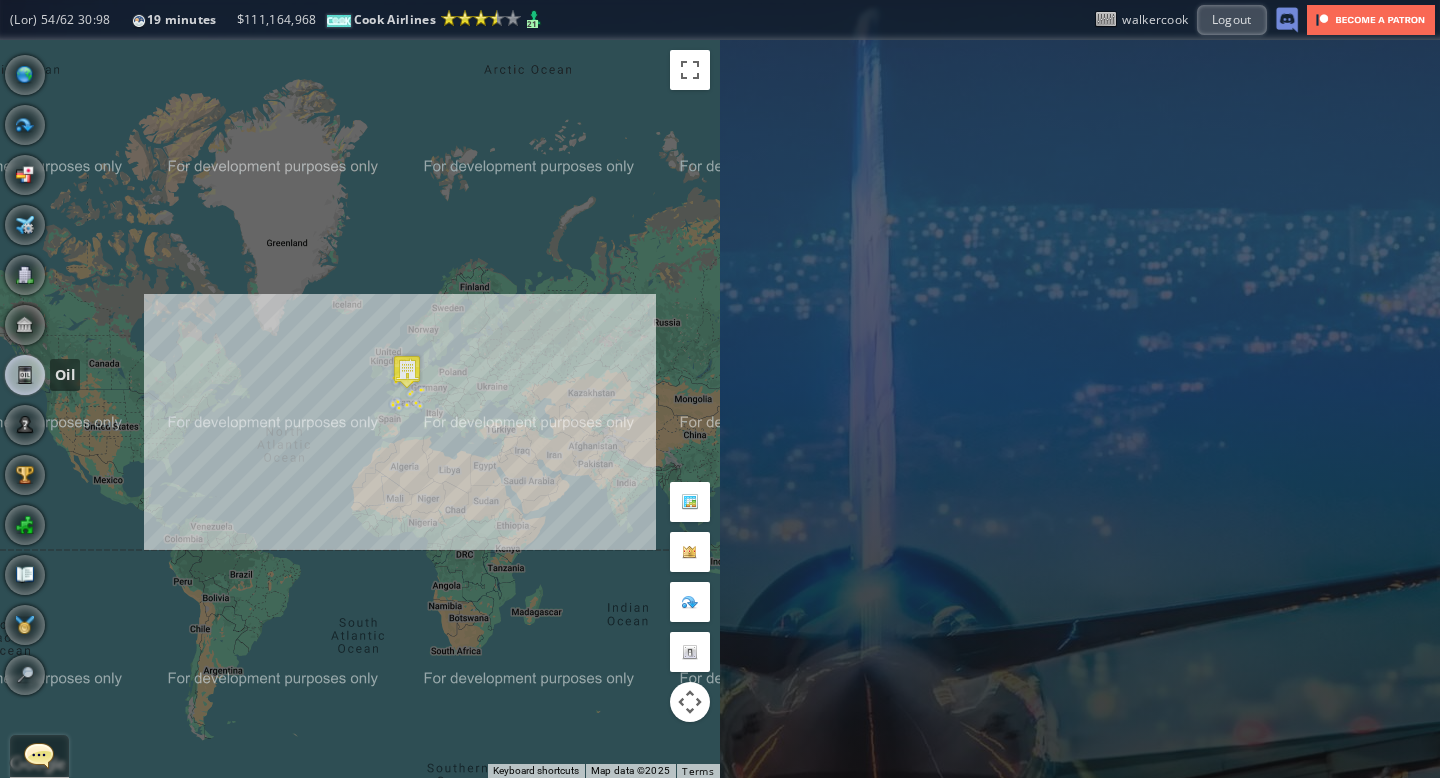 click at bounding box center [25, 375] 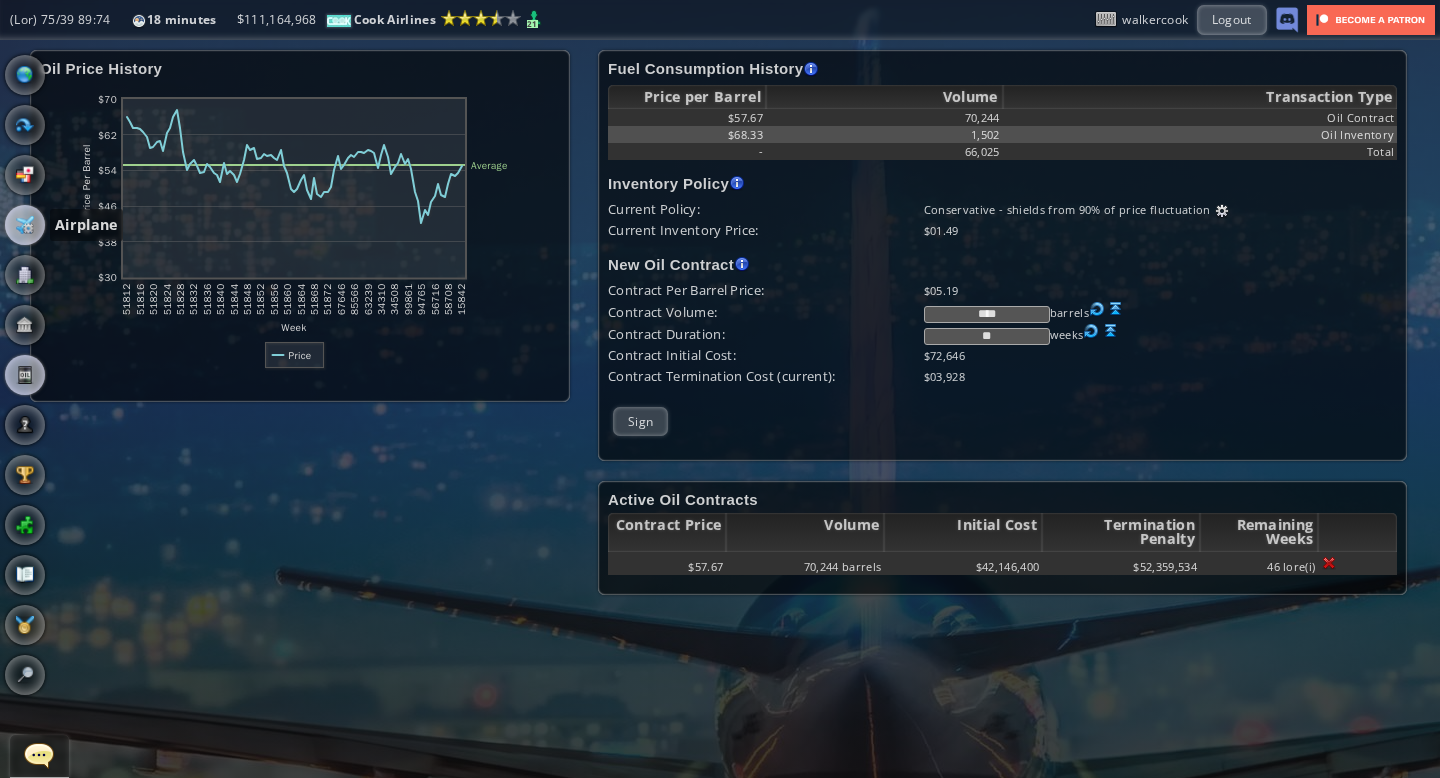 click at bounding box center [25, 225] 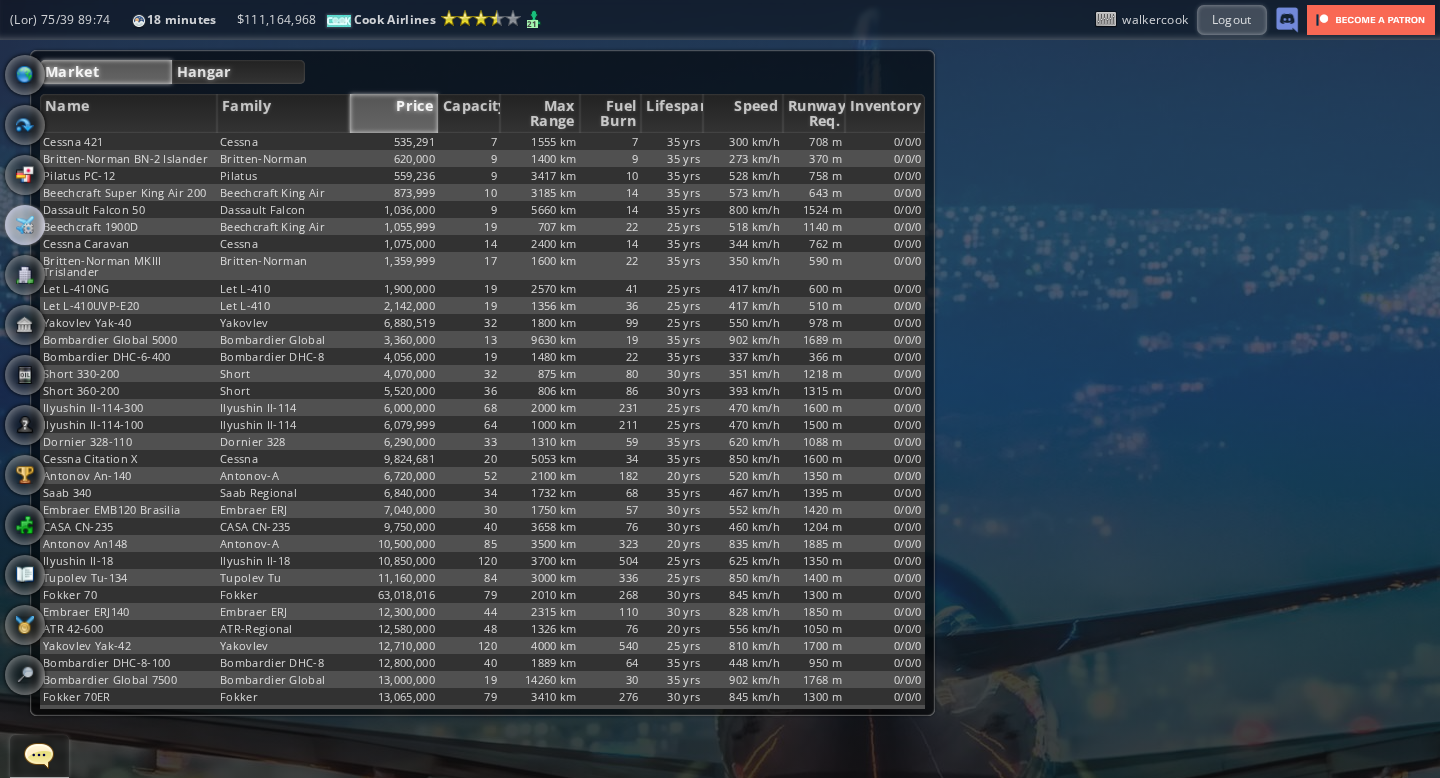 click on "Hangar" at bounding box center [239, 72] 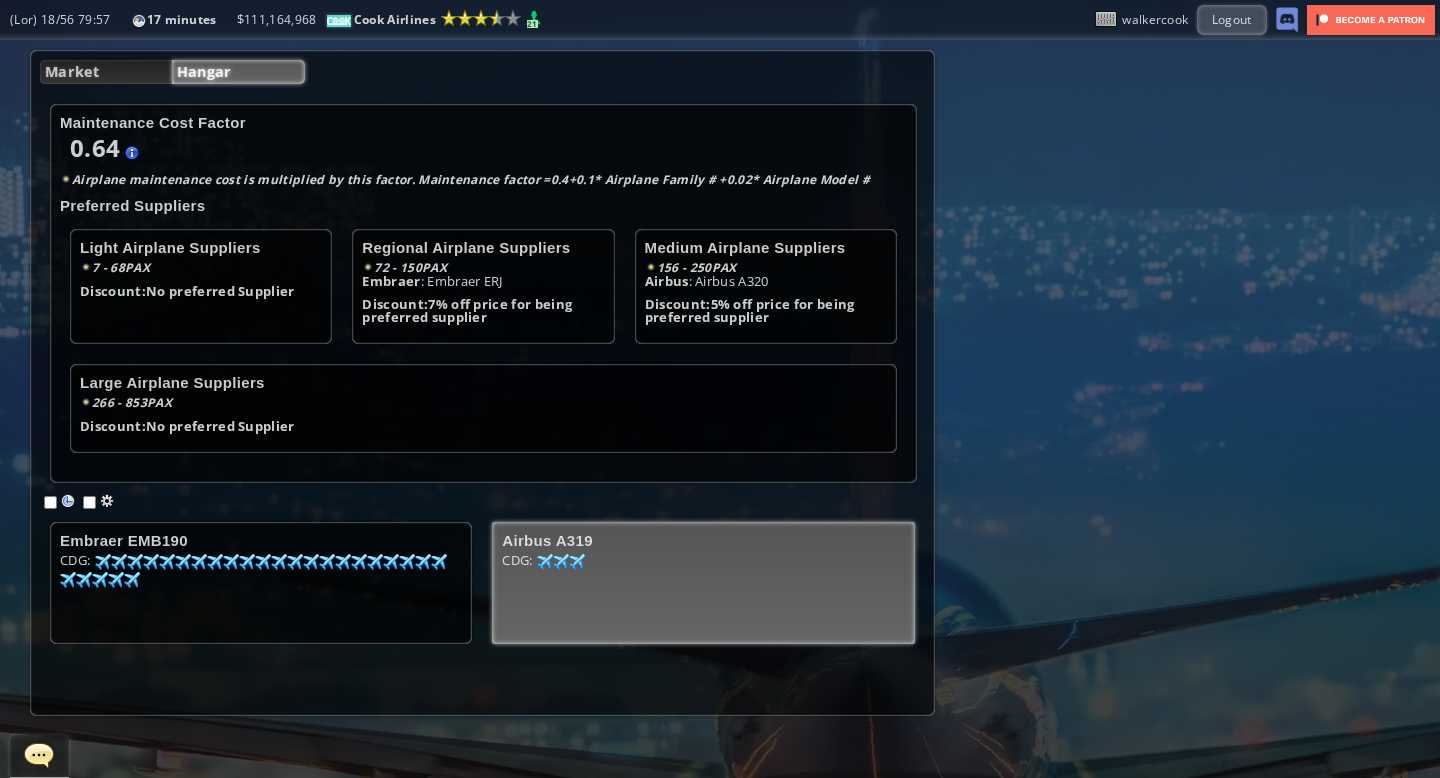 click on "LOR: 76 42 69 75 51 58" at bounding box center (261, 589) 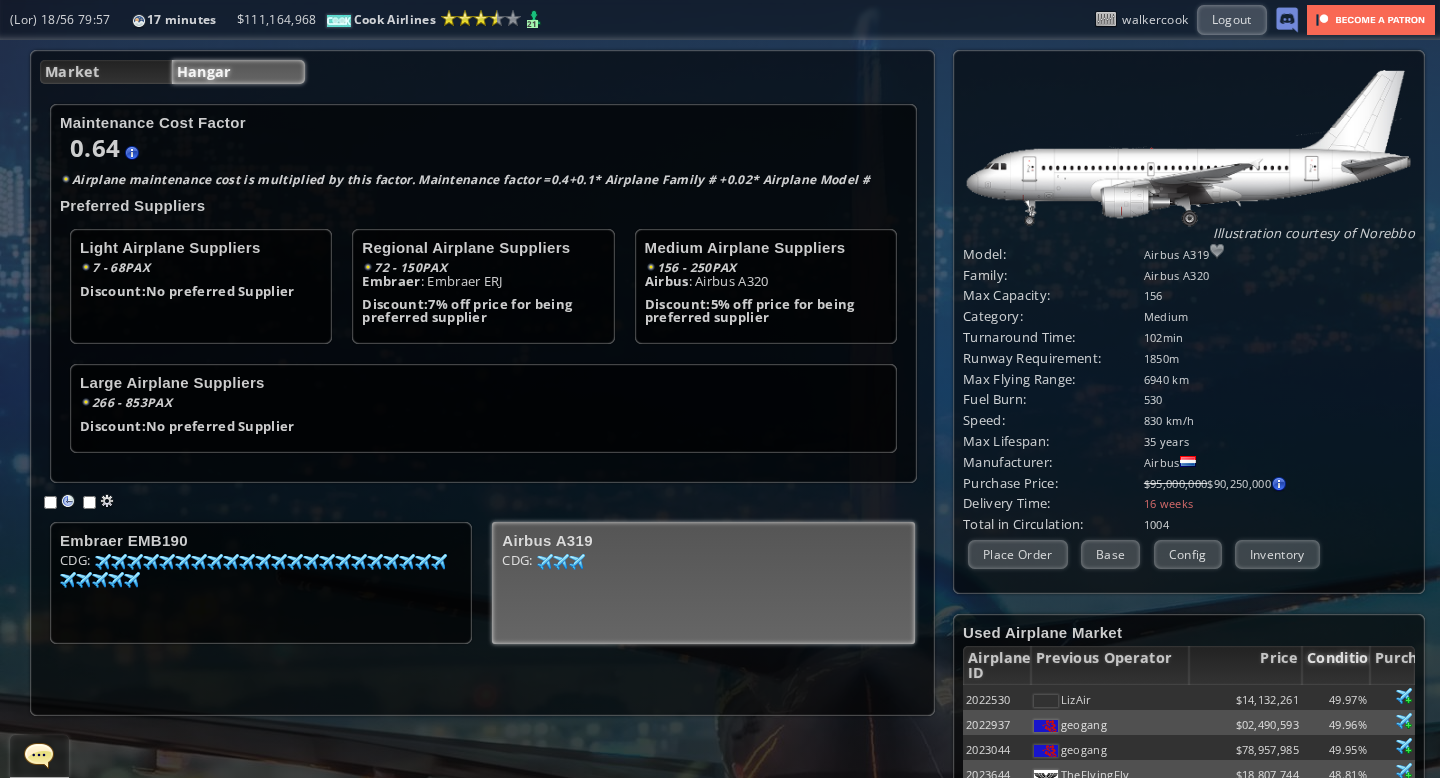 click on "Condition" at bounding box center (1336, 665) 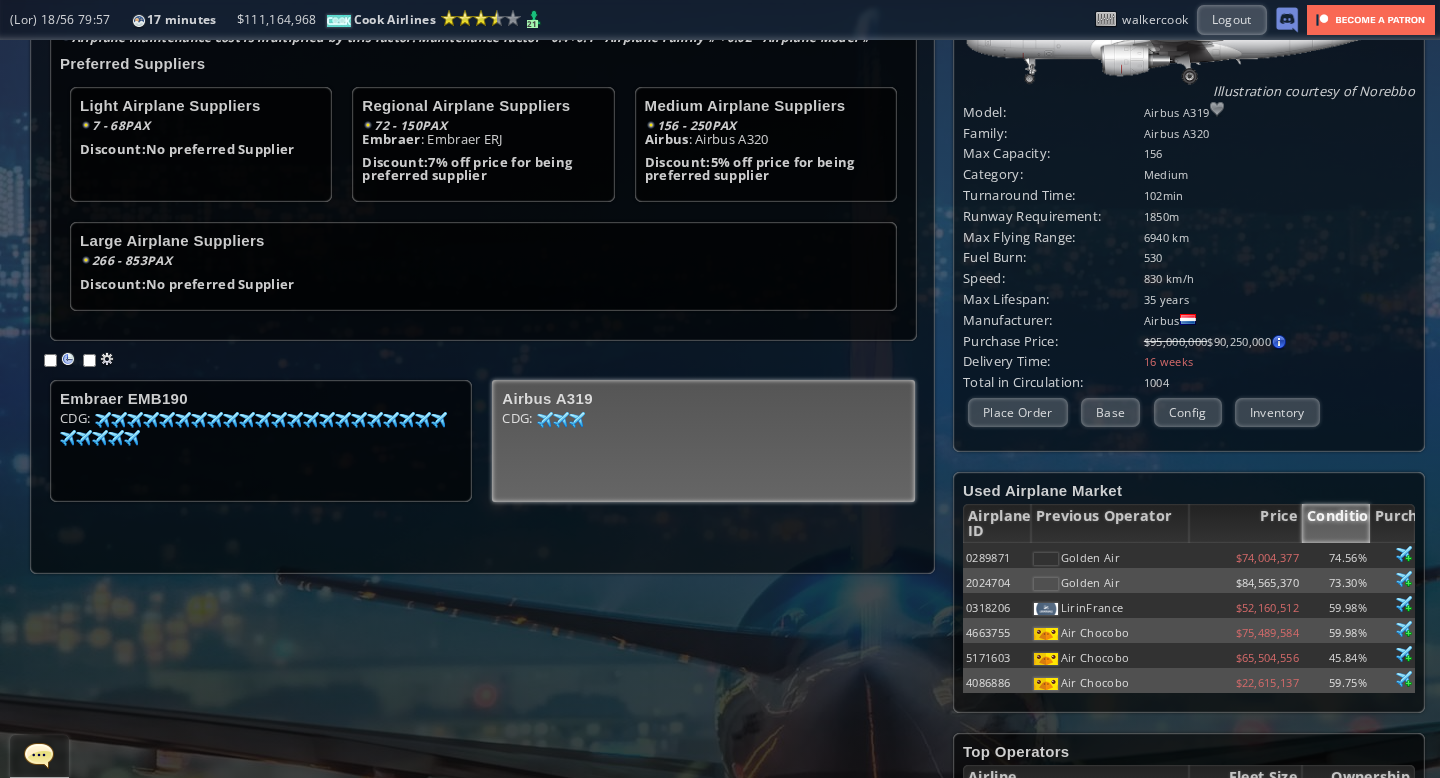 scroll, scrollTop: 141, scrollLeft: 0, axis: vertical 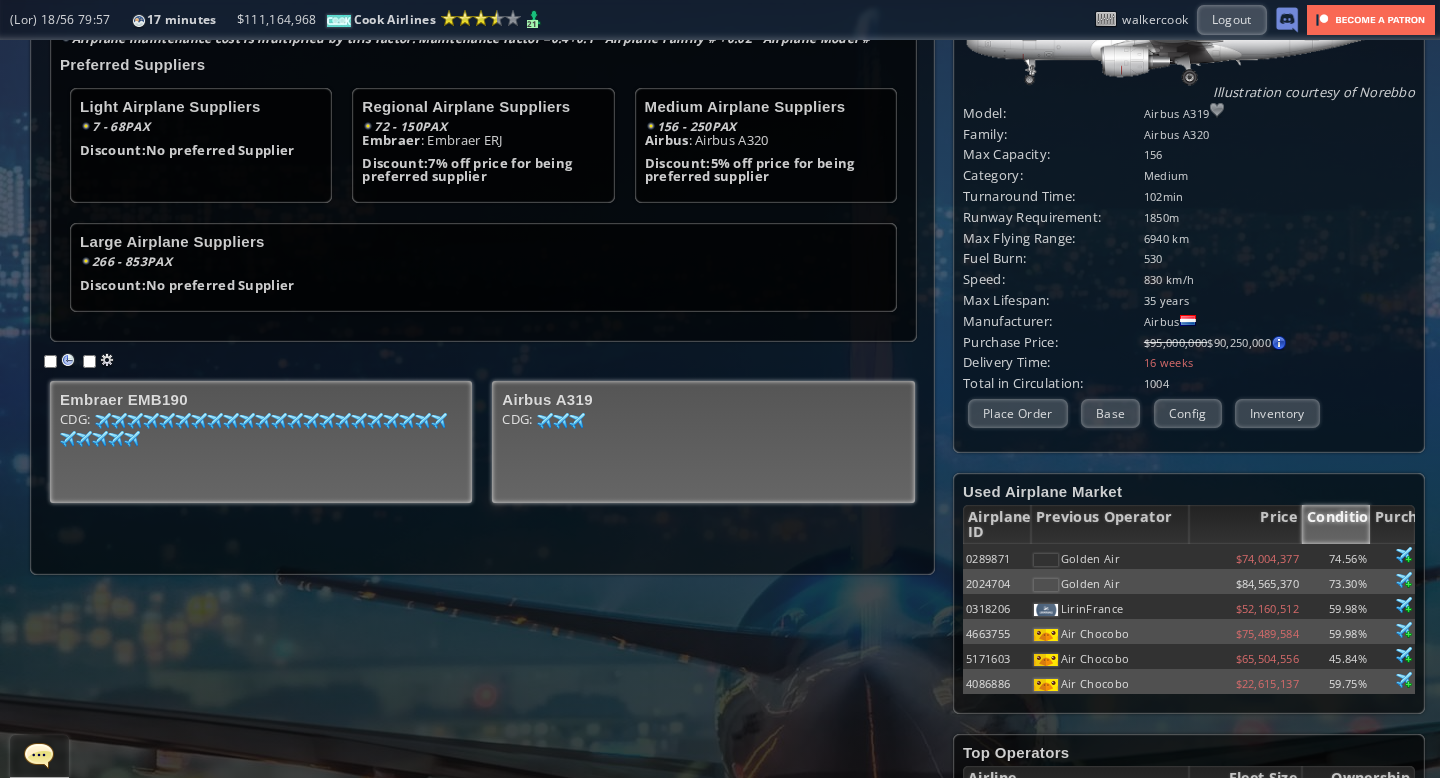 click on "LOR: 99 99 14 48 03 62 13 61 77 75 61 11 36 54 93 32 72 11 88 92 84 87 78 10 41 90 31 11 99 42 26 15 19 50 21 76 77 92 10 88 79 18 95 55 93 79 14 03 49 26 07 23 23 59" at bounding box center [261, 448] 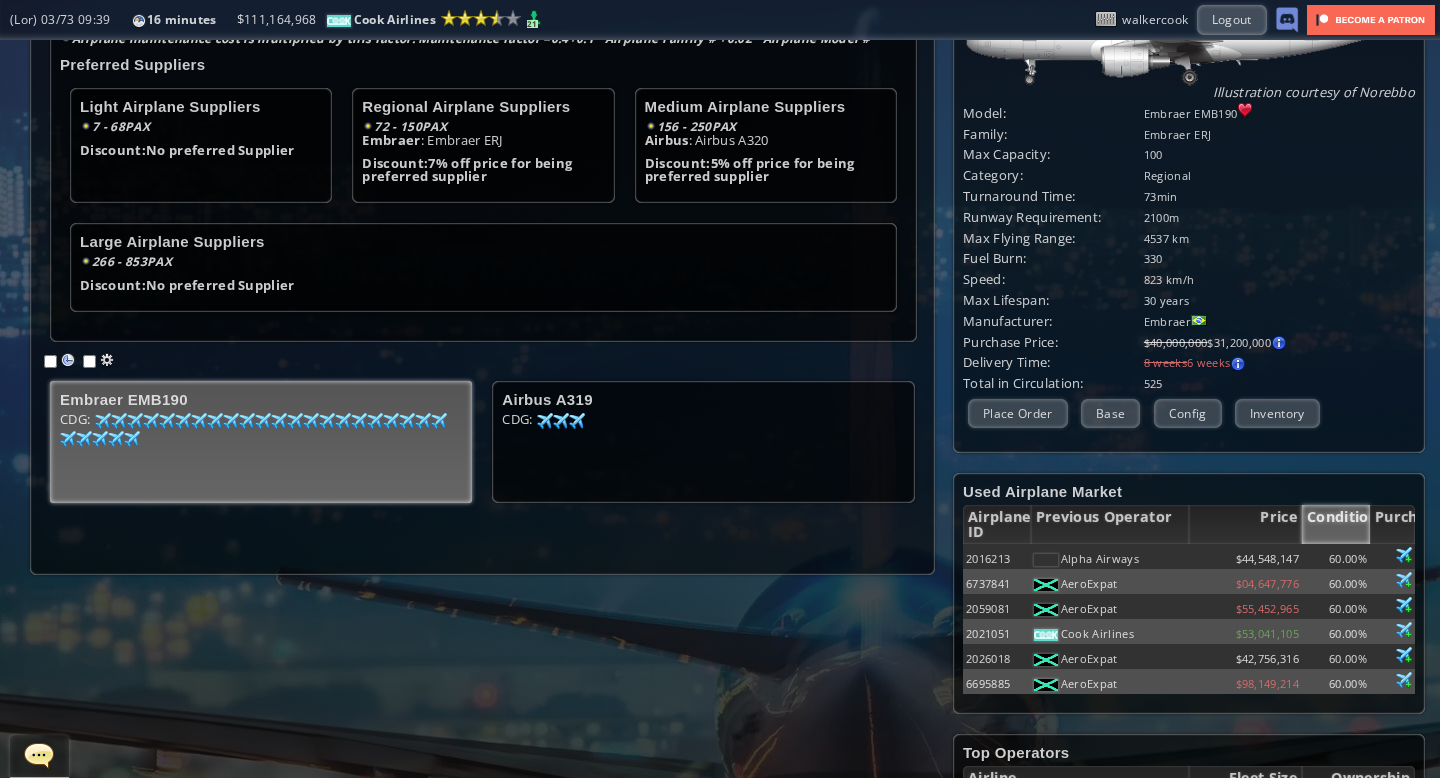 click on "Condition" at bounding box center (1336, 524) 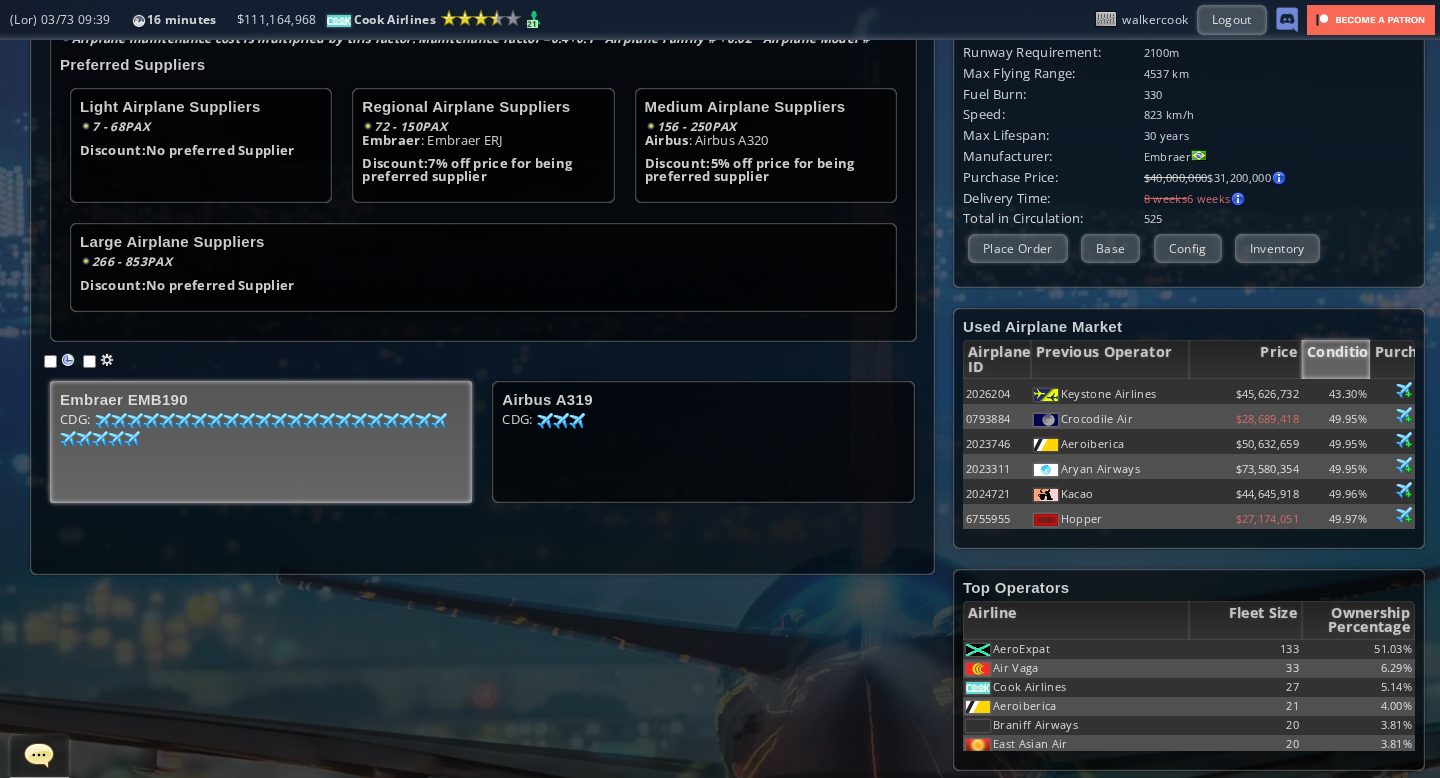 click on "Condition" at bounding box center (1336, 359) 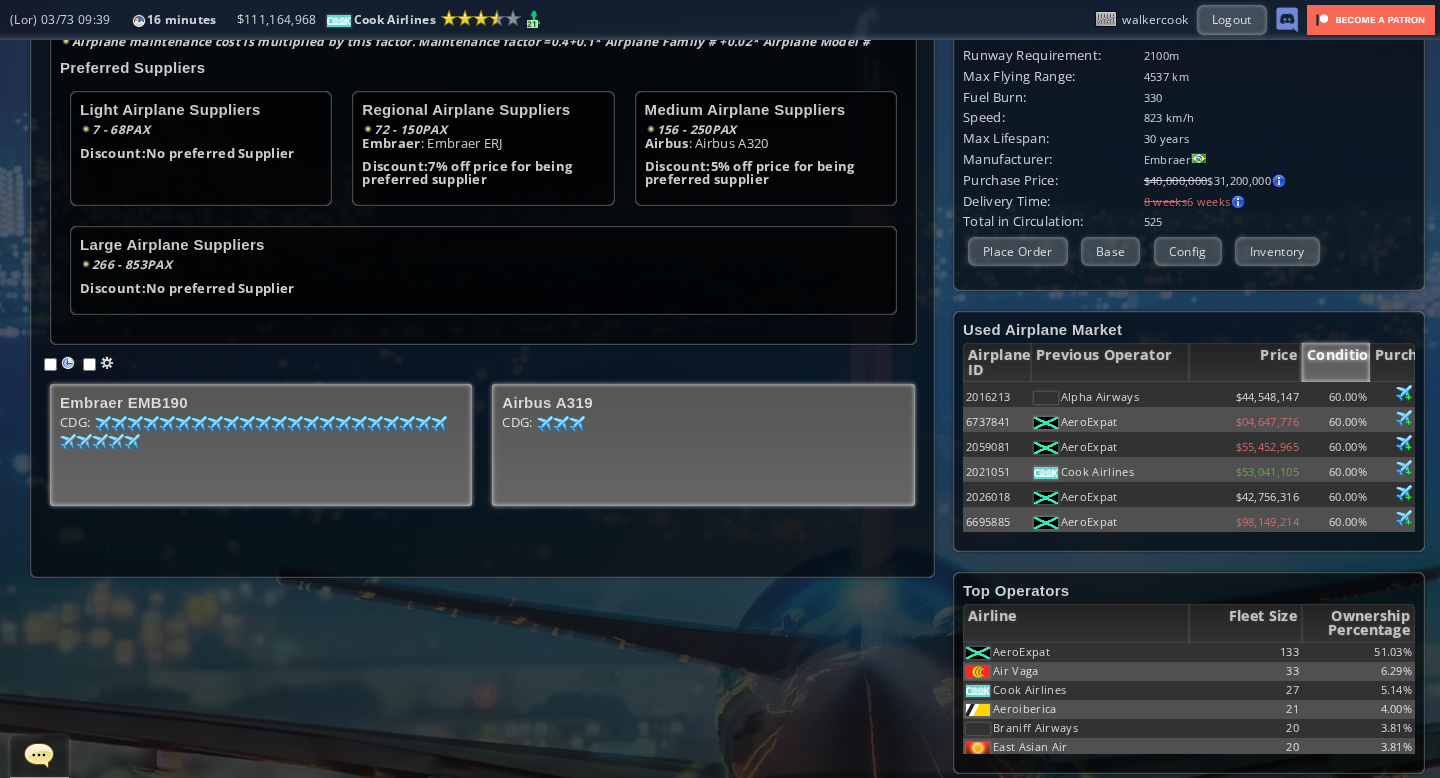 scroll, scrollTop: 137, scrollLeft: 0, axis: vertical 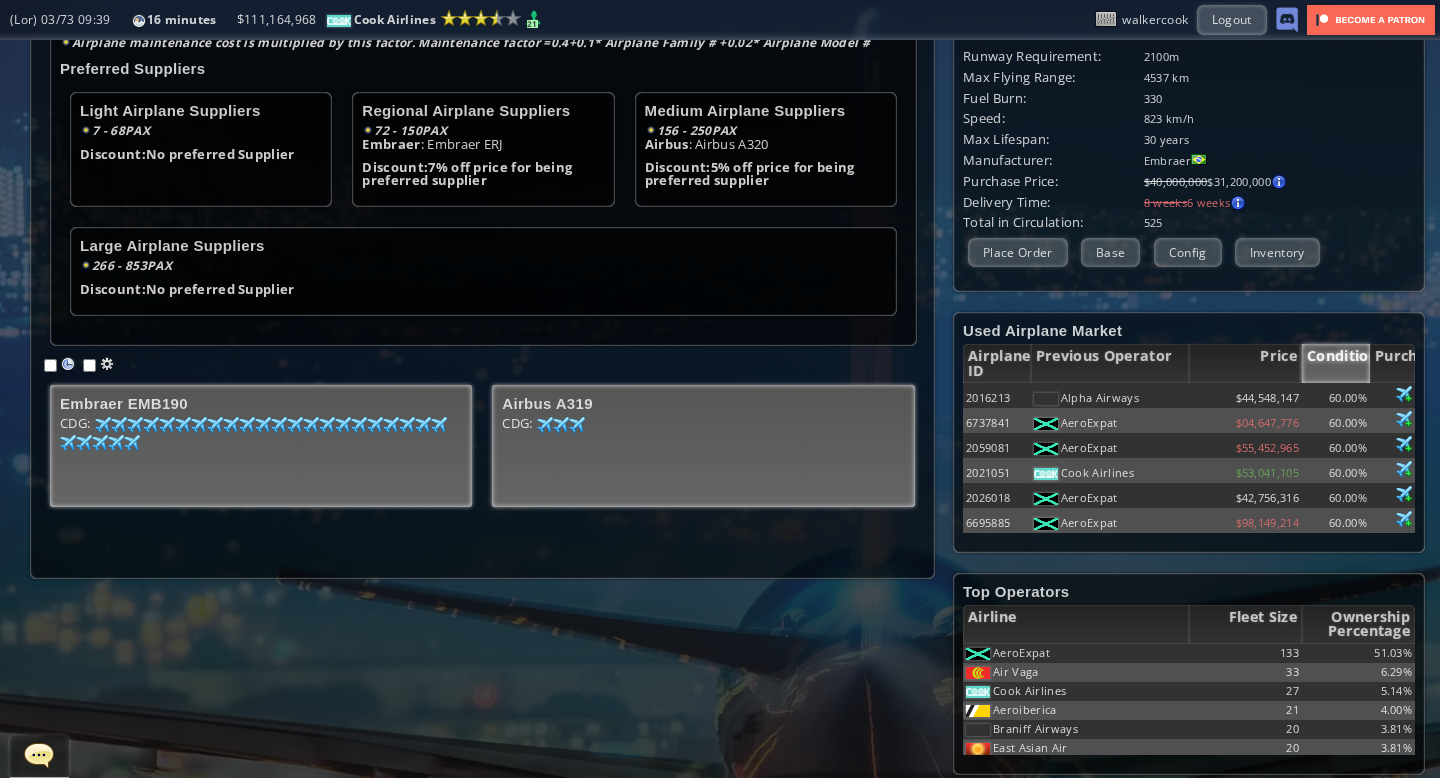 click on "LOR: 76 42 69 75 51 58" at bounding box center (261, 435) 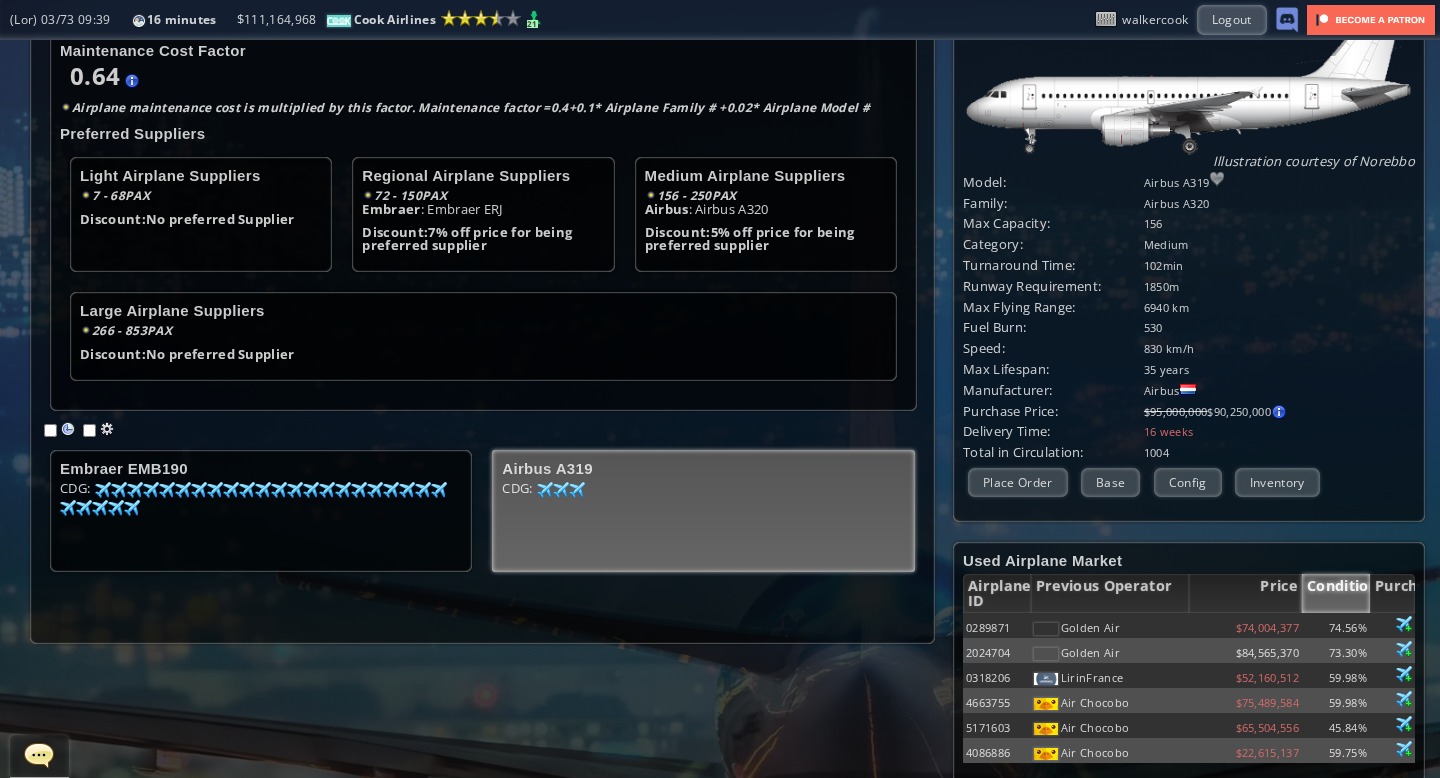 scroll, scrollTop: 0, scrollLeft: 0, axis: both 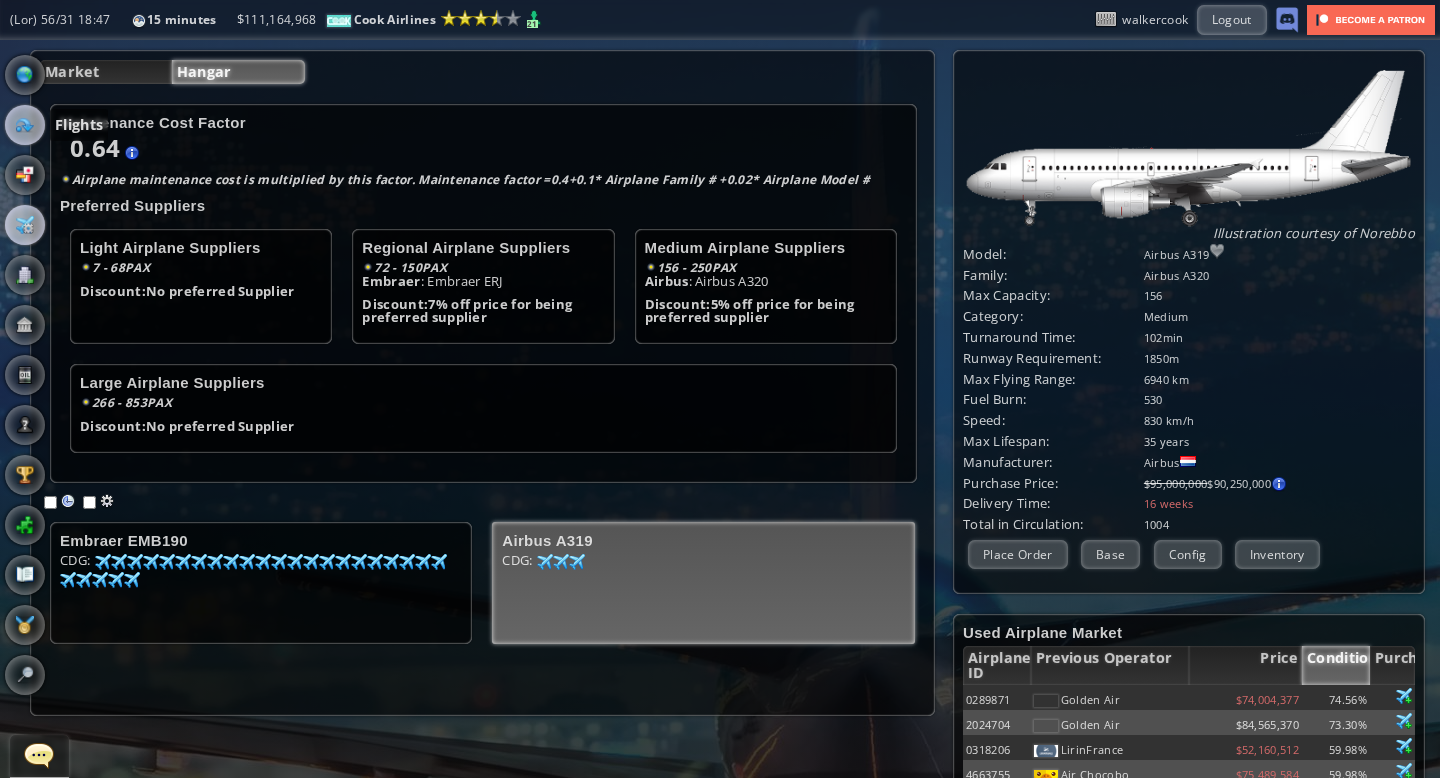 click at bounding box center (25, 125) 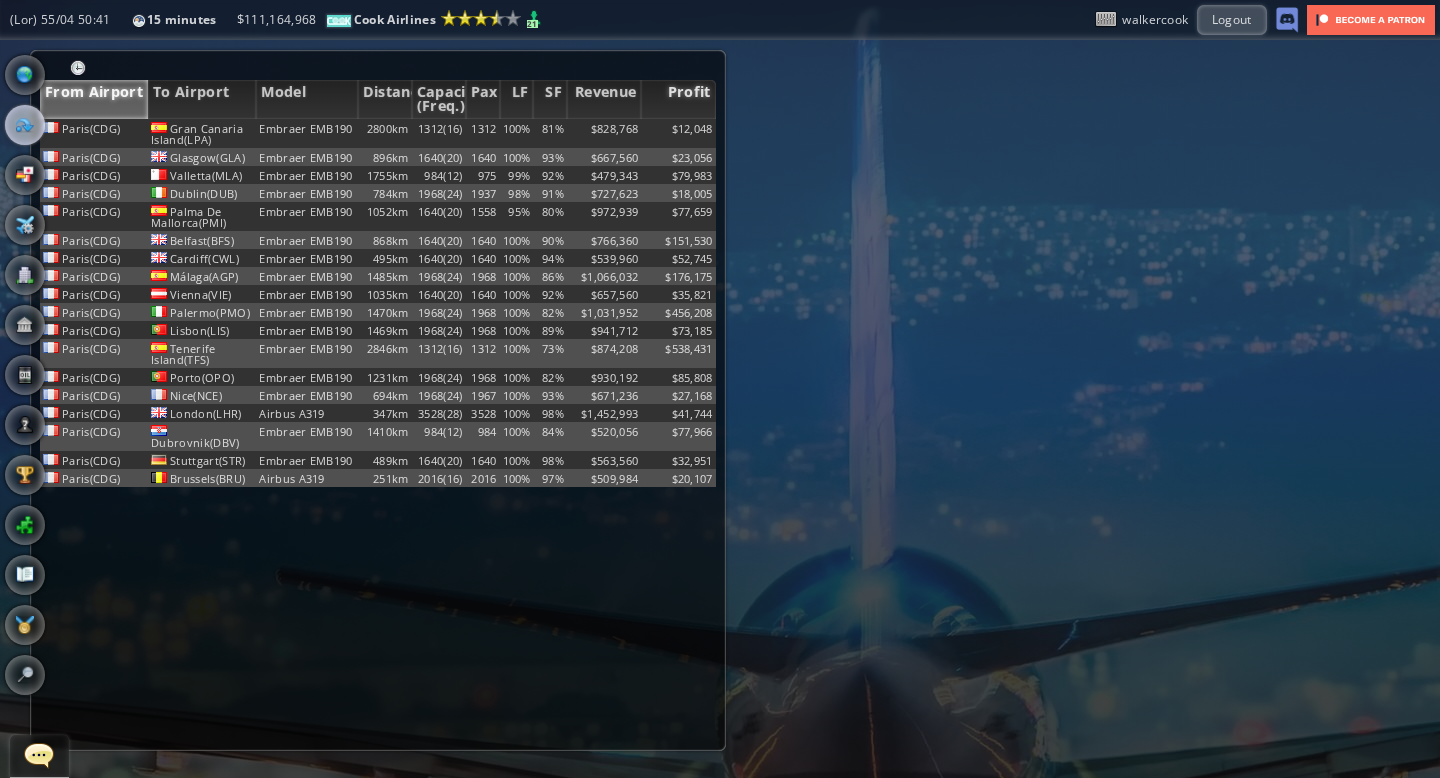 click on "Profit" at bounding box center [678, 99] 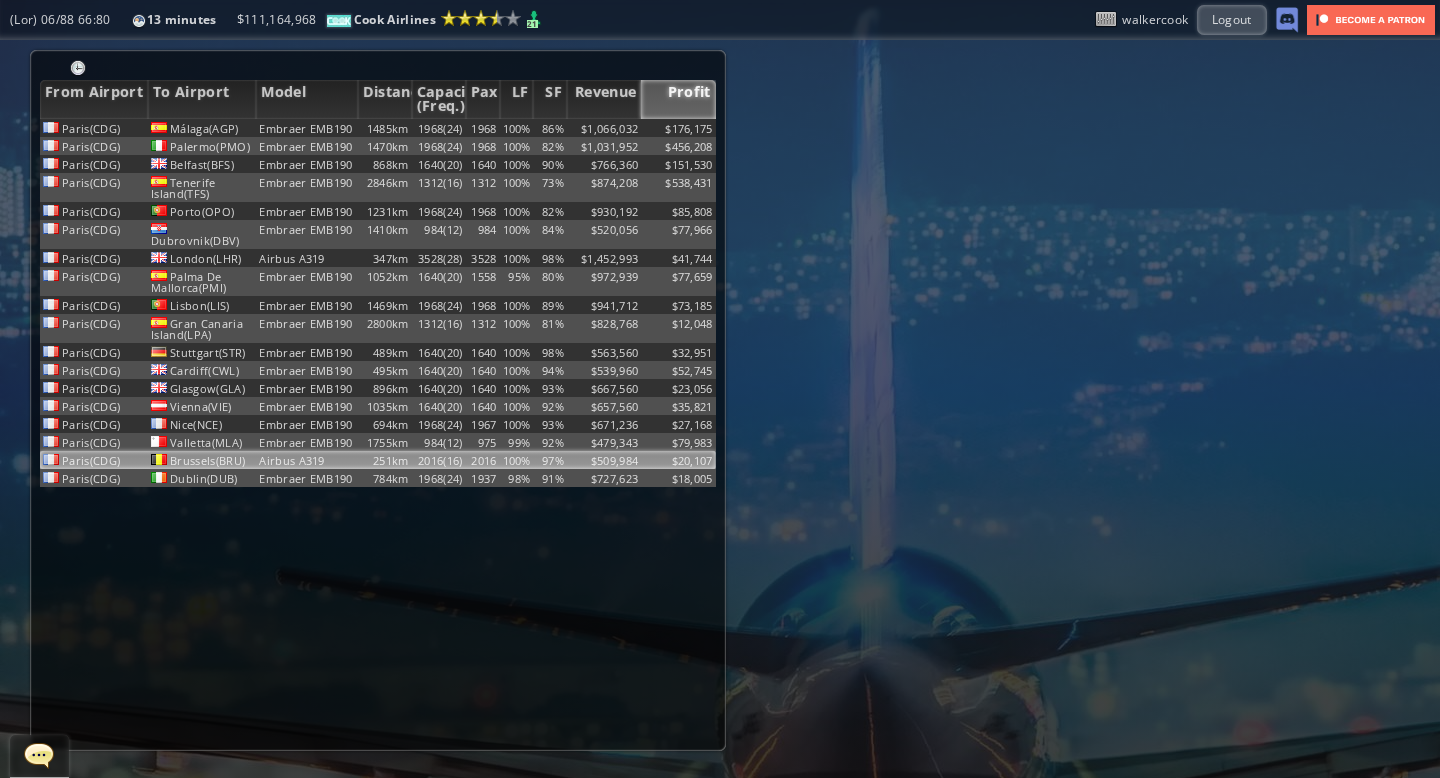 click on "$20,107" at bounding box center (678, 128) 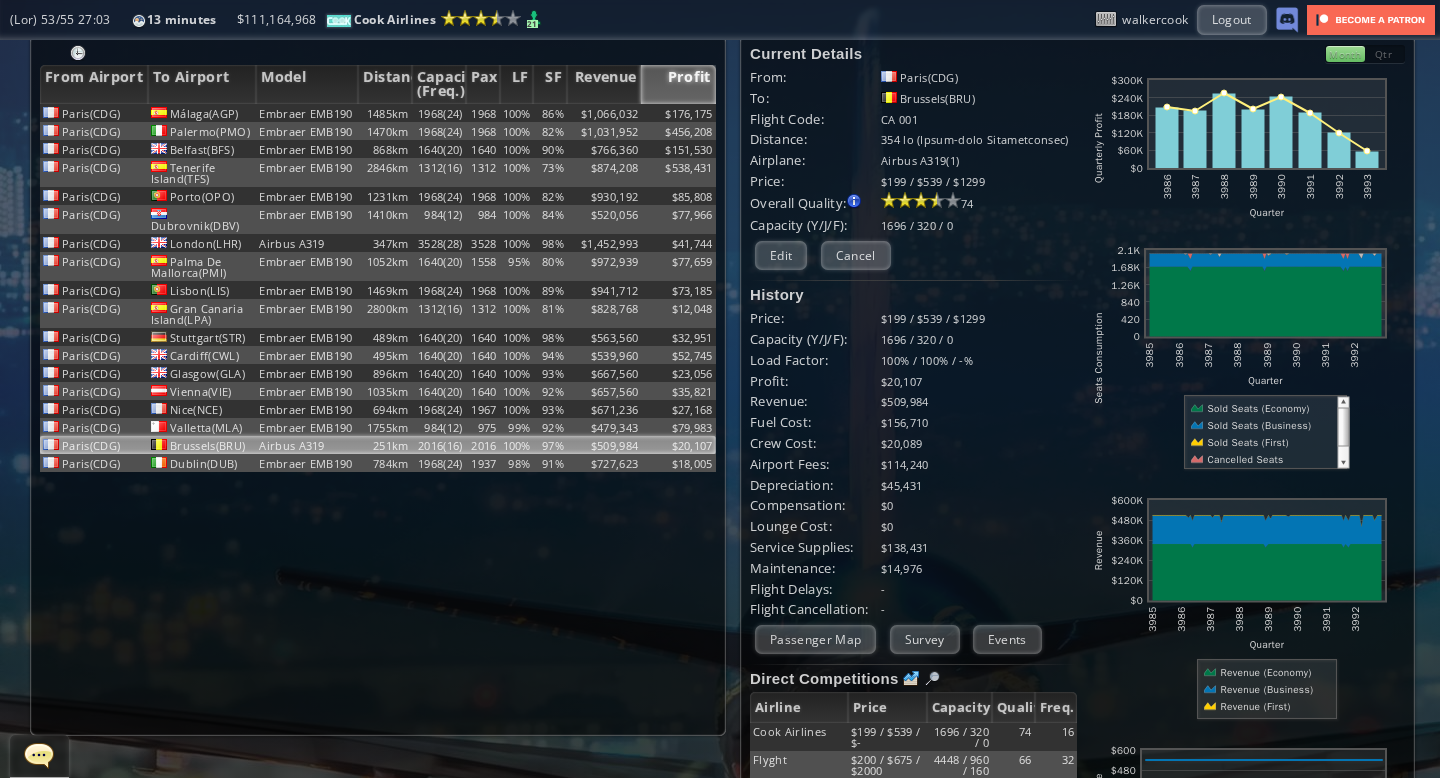 scroll, scrollTop: 0, scrollLeft: 0, axis: both 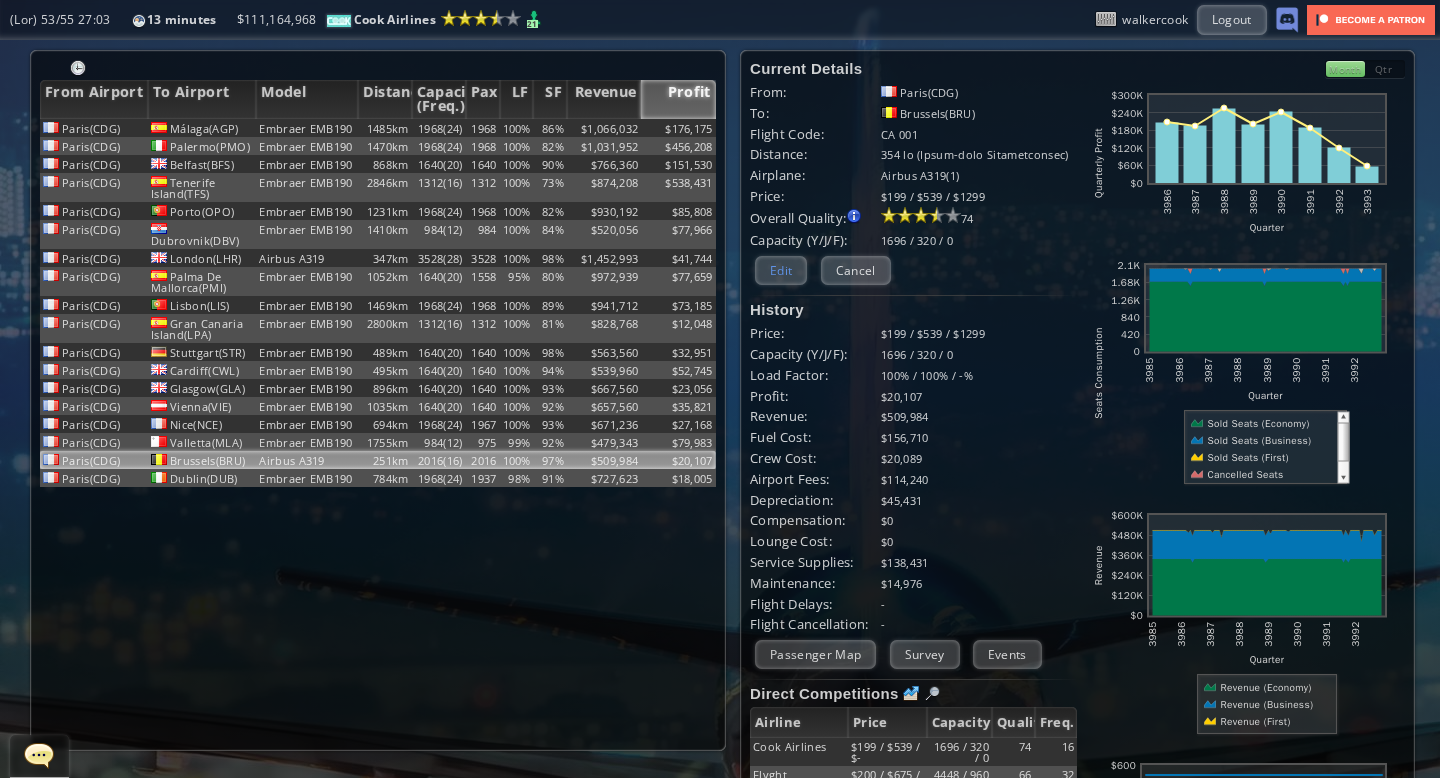 click on "Edit" at bounding box center [781, 270] 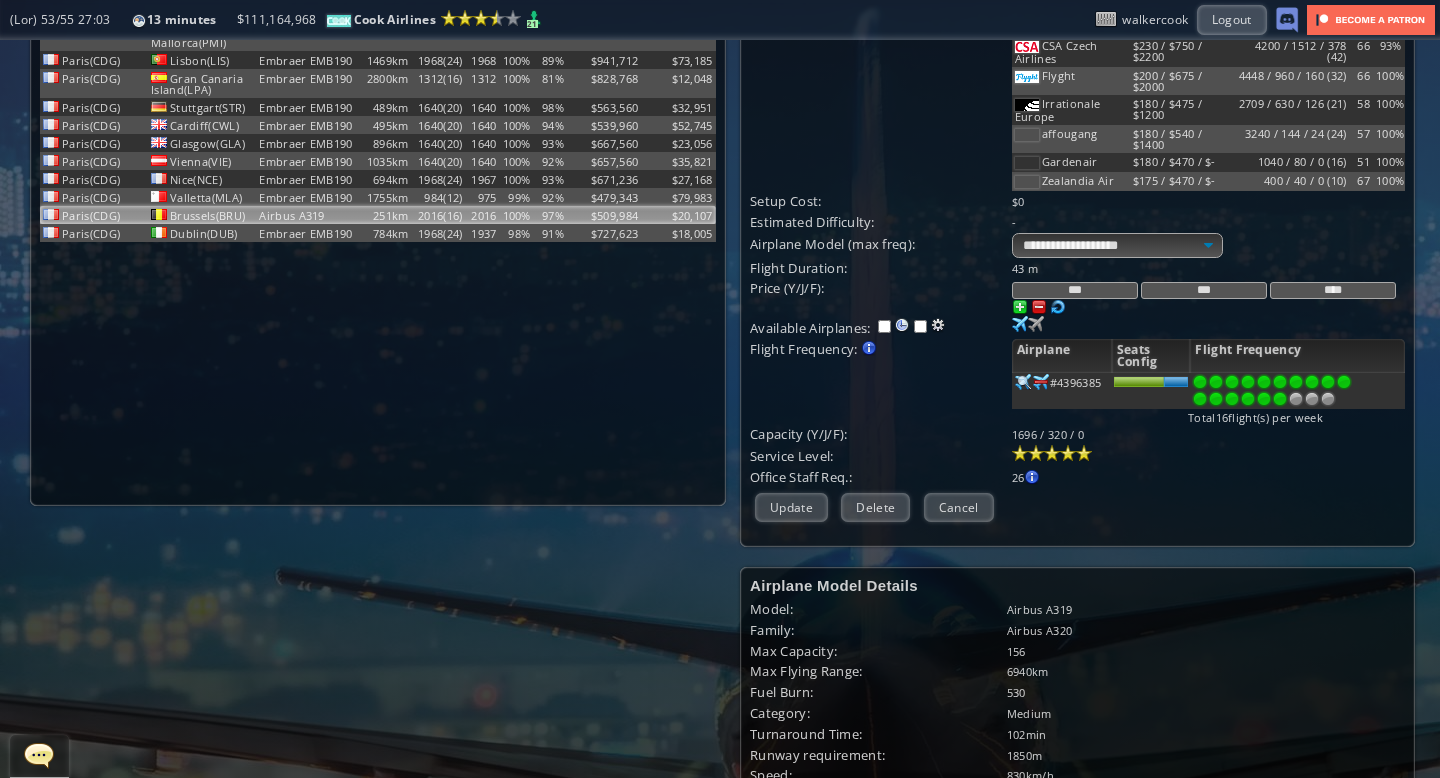 scroll, scrollTop: 241, scrollLeft: 0, axis: vertical 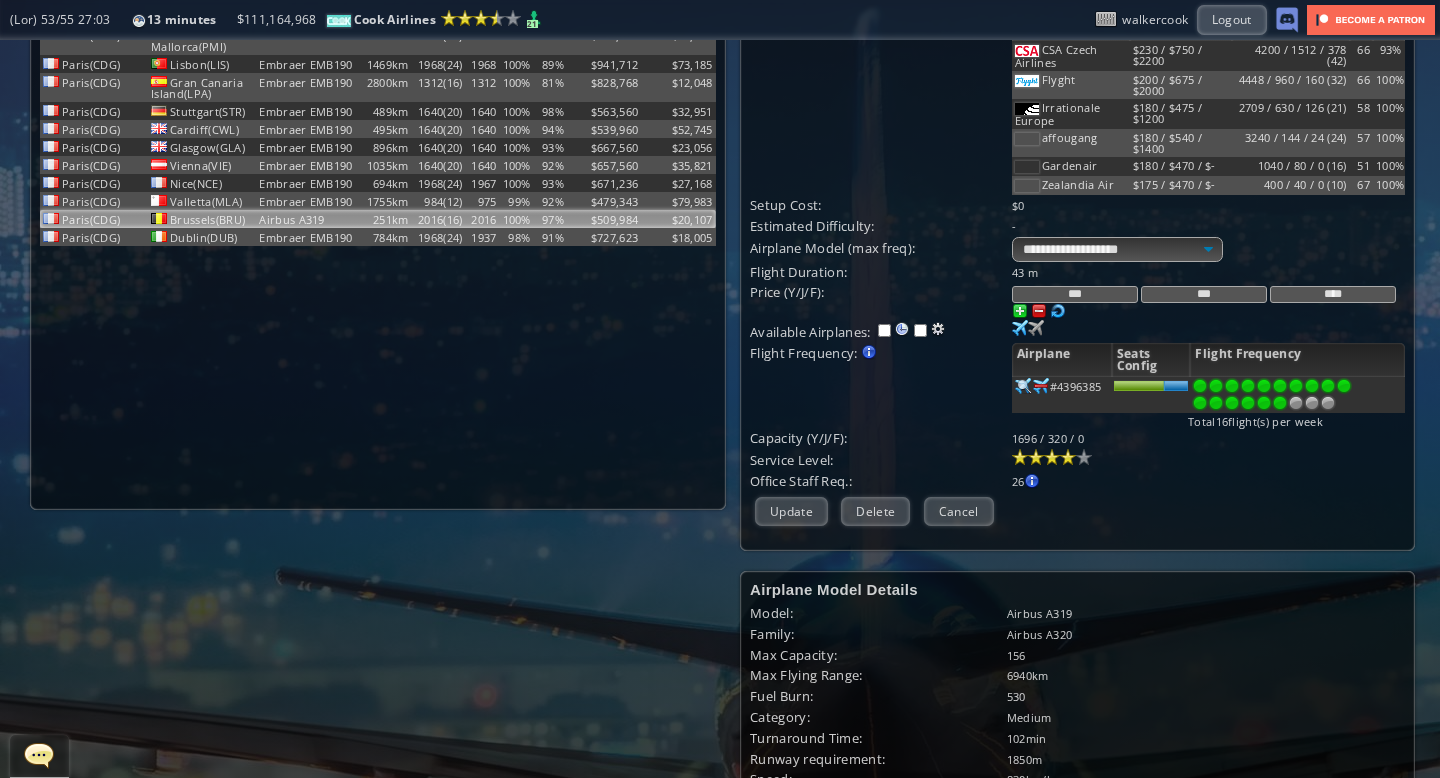 click at bounding box center [1068, 457] 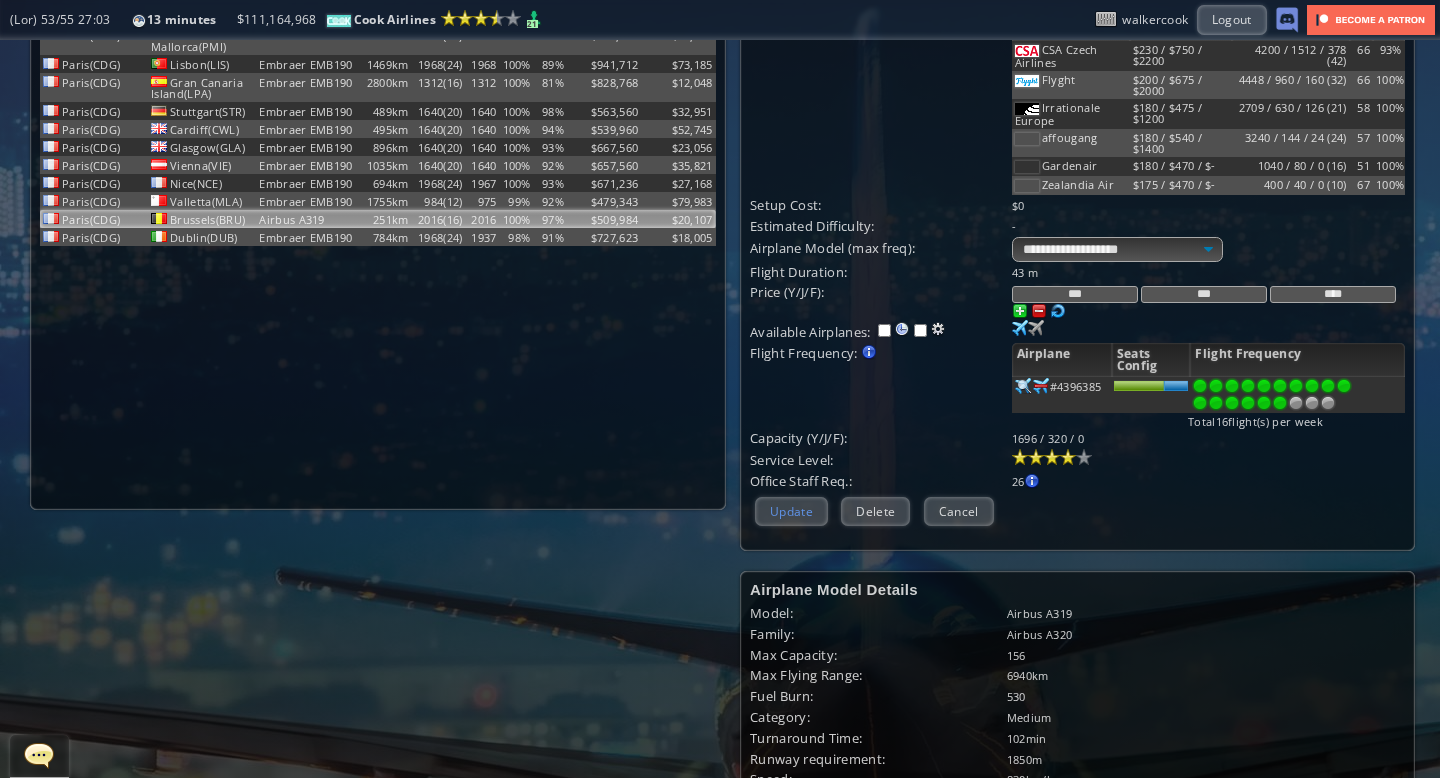 click on "Update" at bounding box center (791, 511) 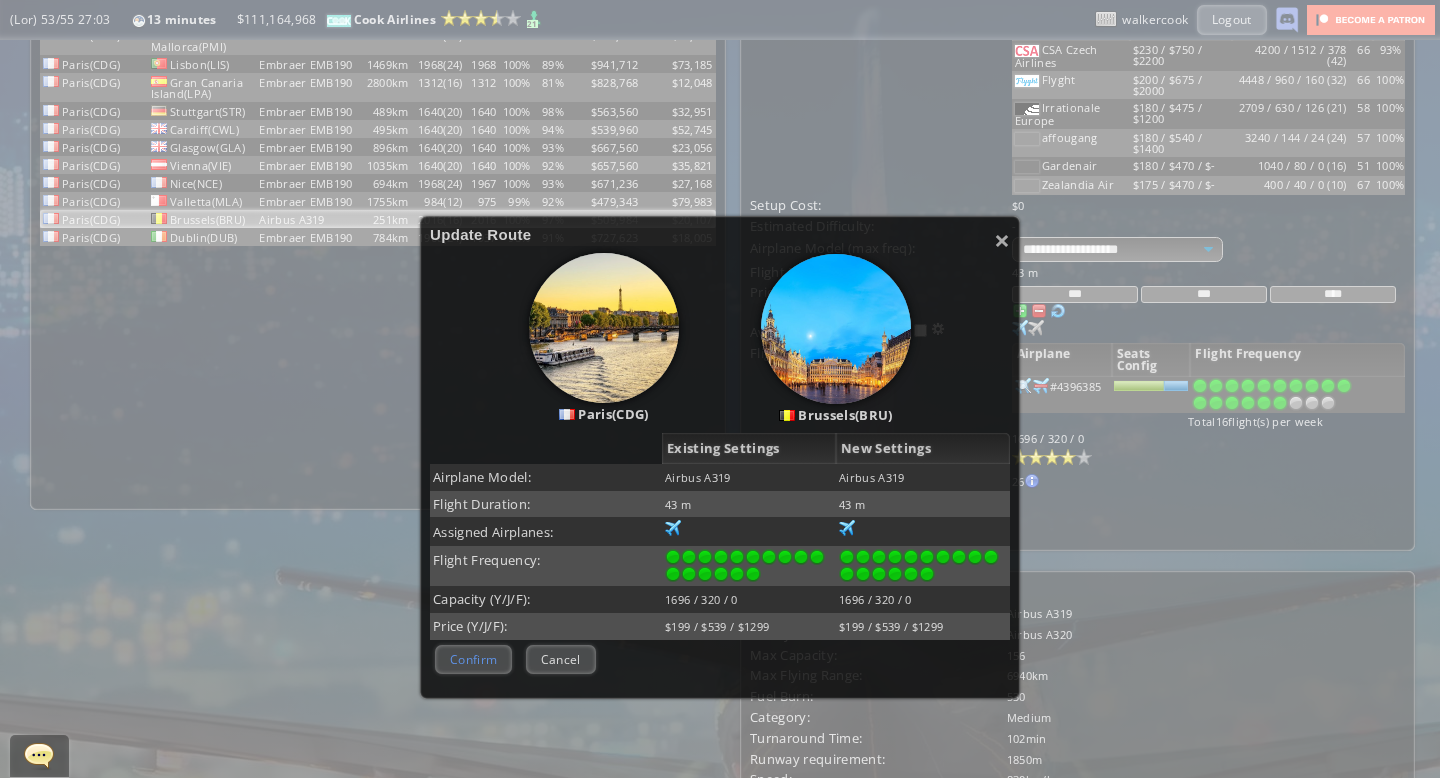 click on "Confirm" at bounding box center [473, 659] 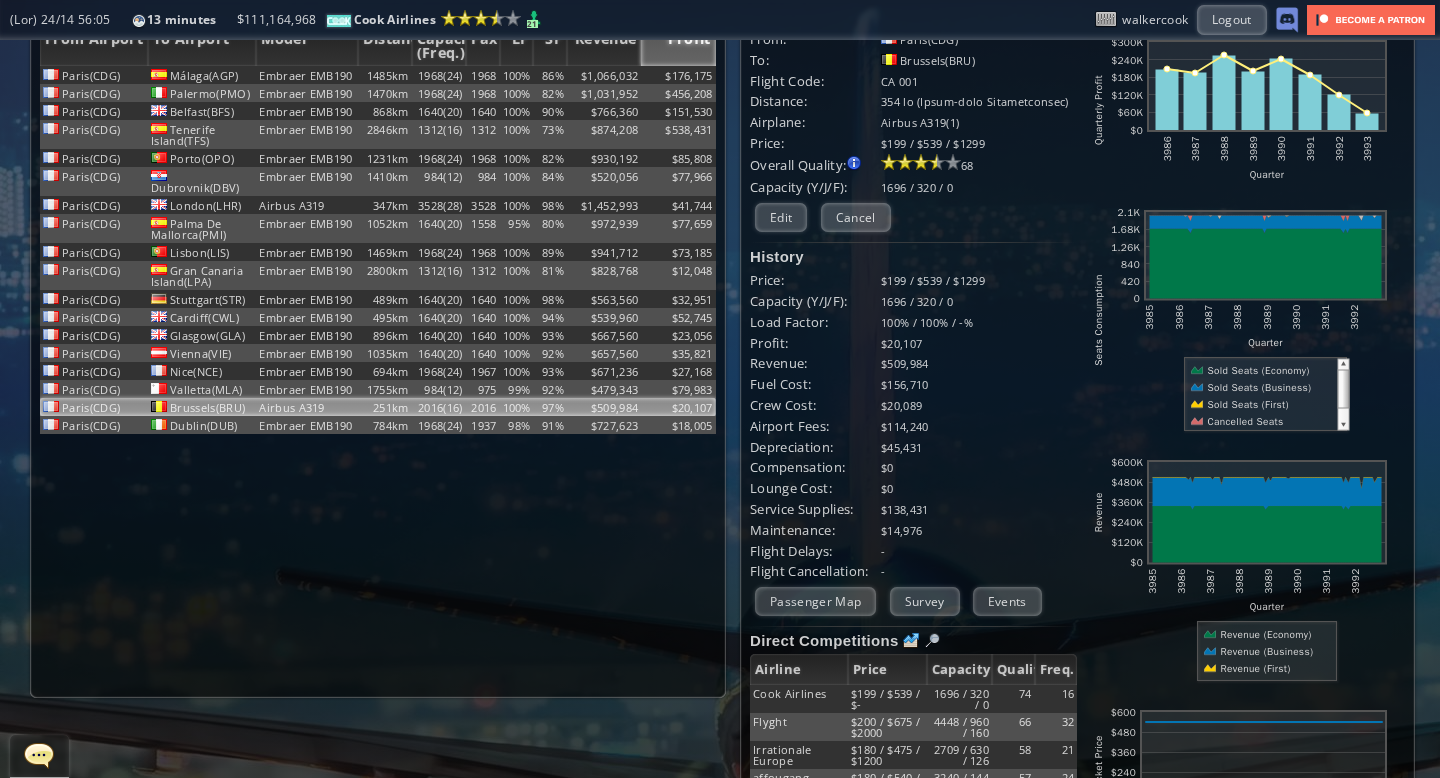 scroll, scrollTop: 0, scrollLeft: 0, axis: both 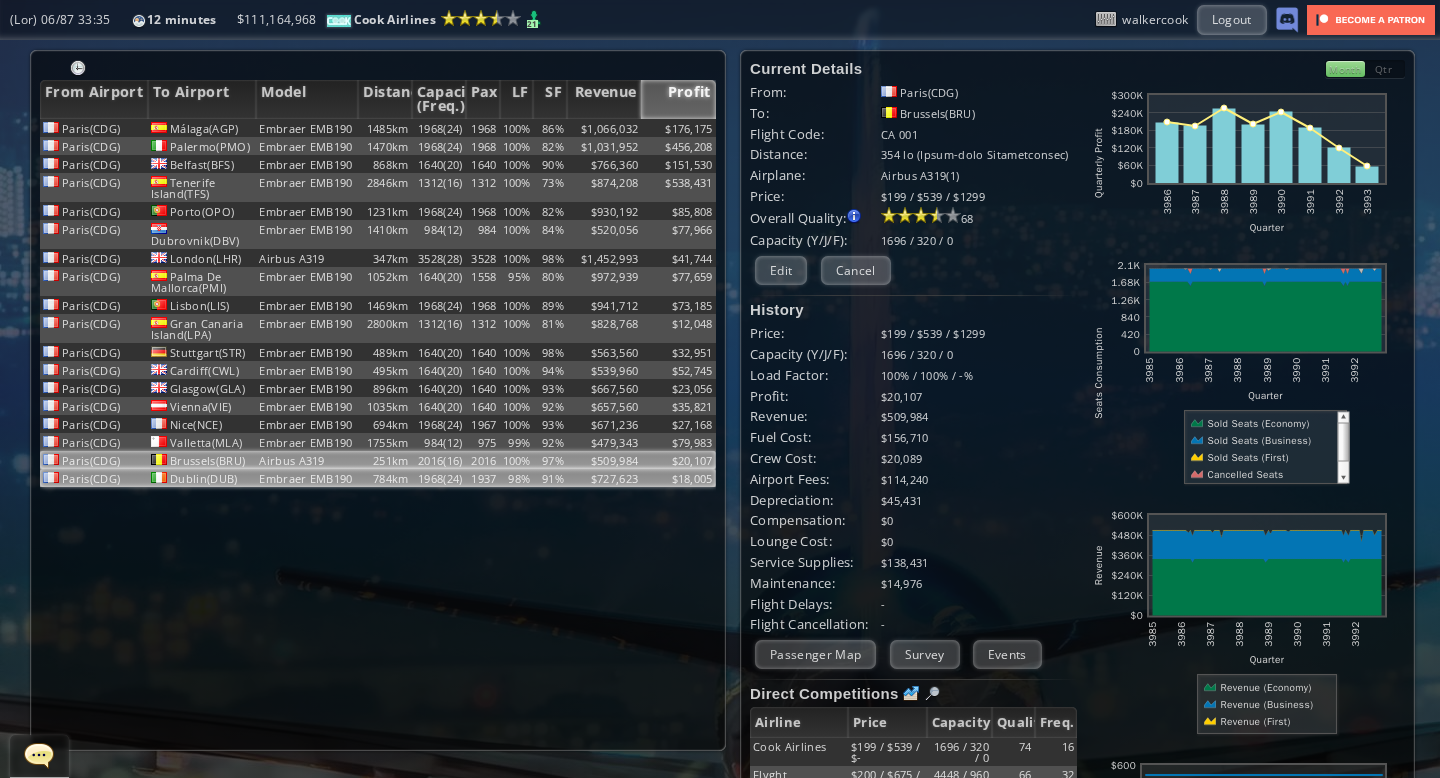 click on "1937" at bounding box center [483, 128] 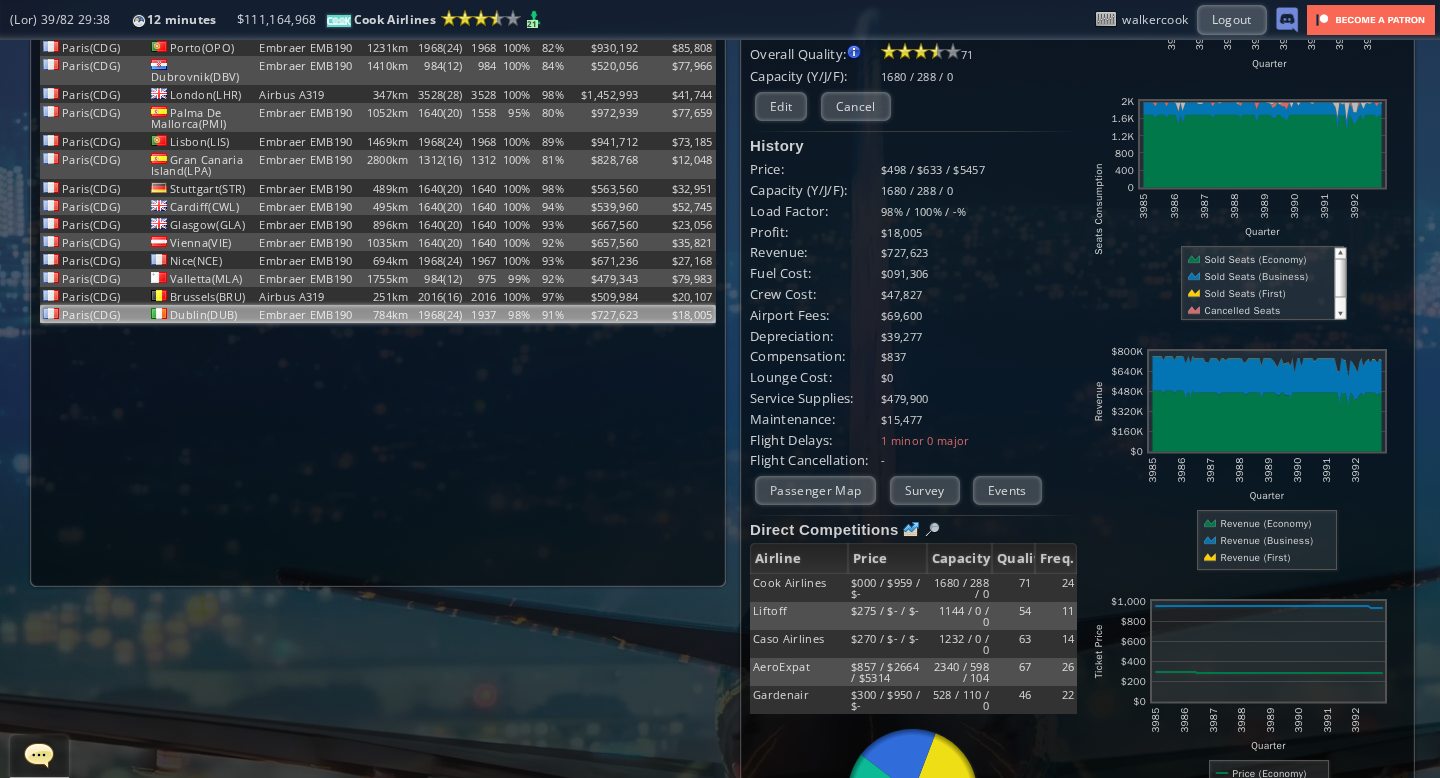 scroll, scrollTop: 0, scrollLeft: 0, axis: both 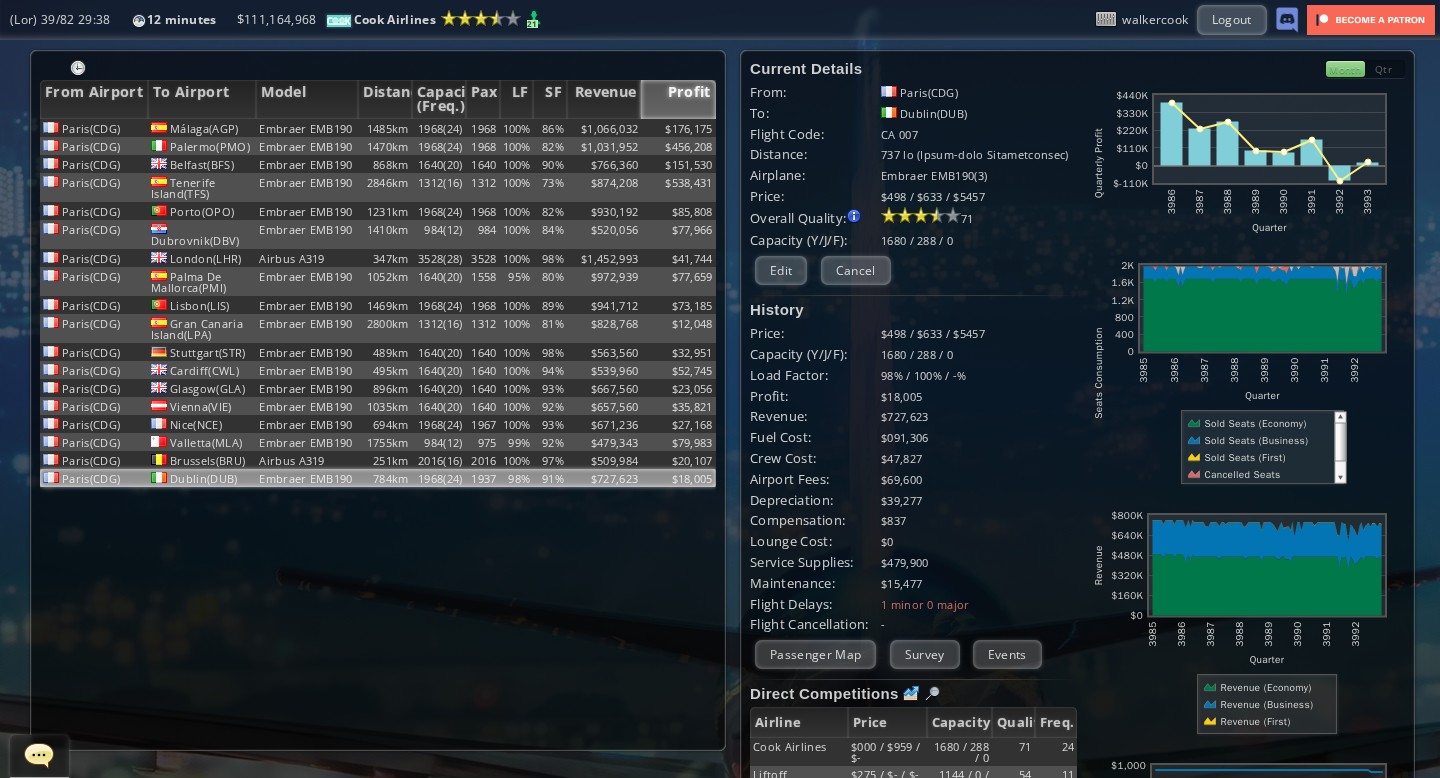 click on "Month" at bounding box center [1345, 69] 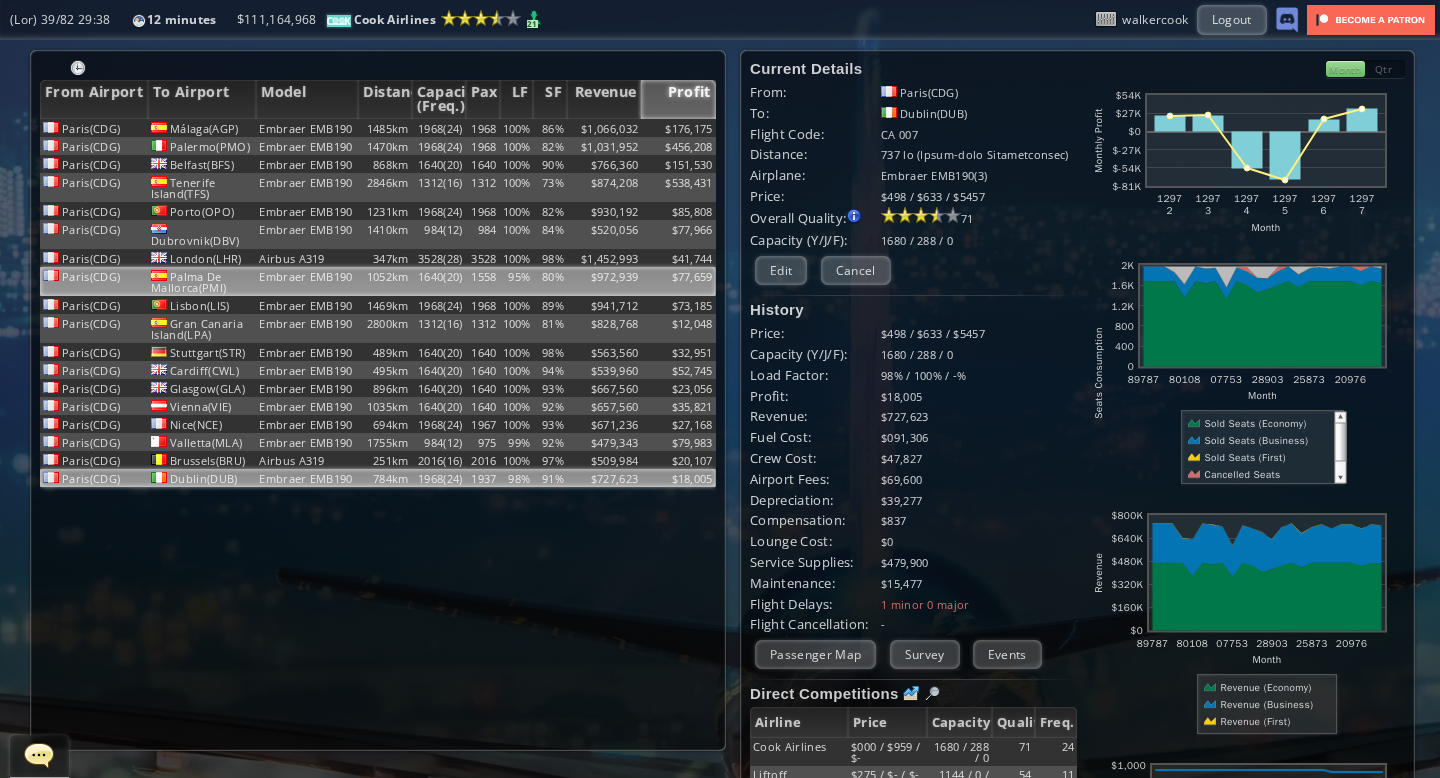 click on "95%" at bounding box center [517, 128] 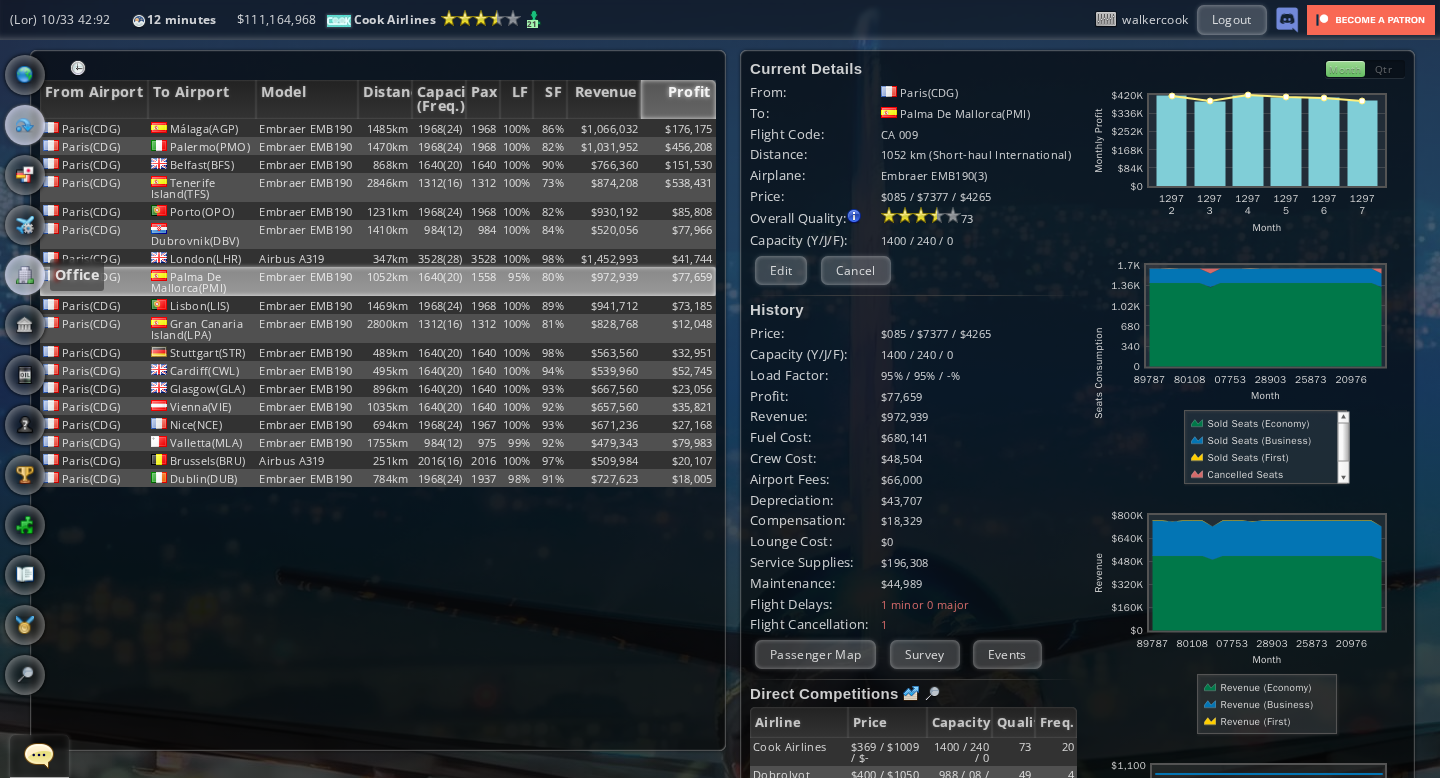 click at bounding box center (25, 275) 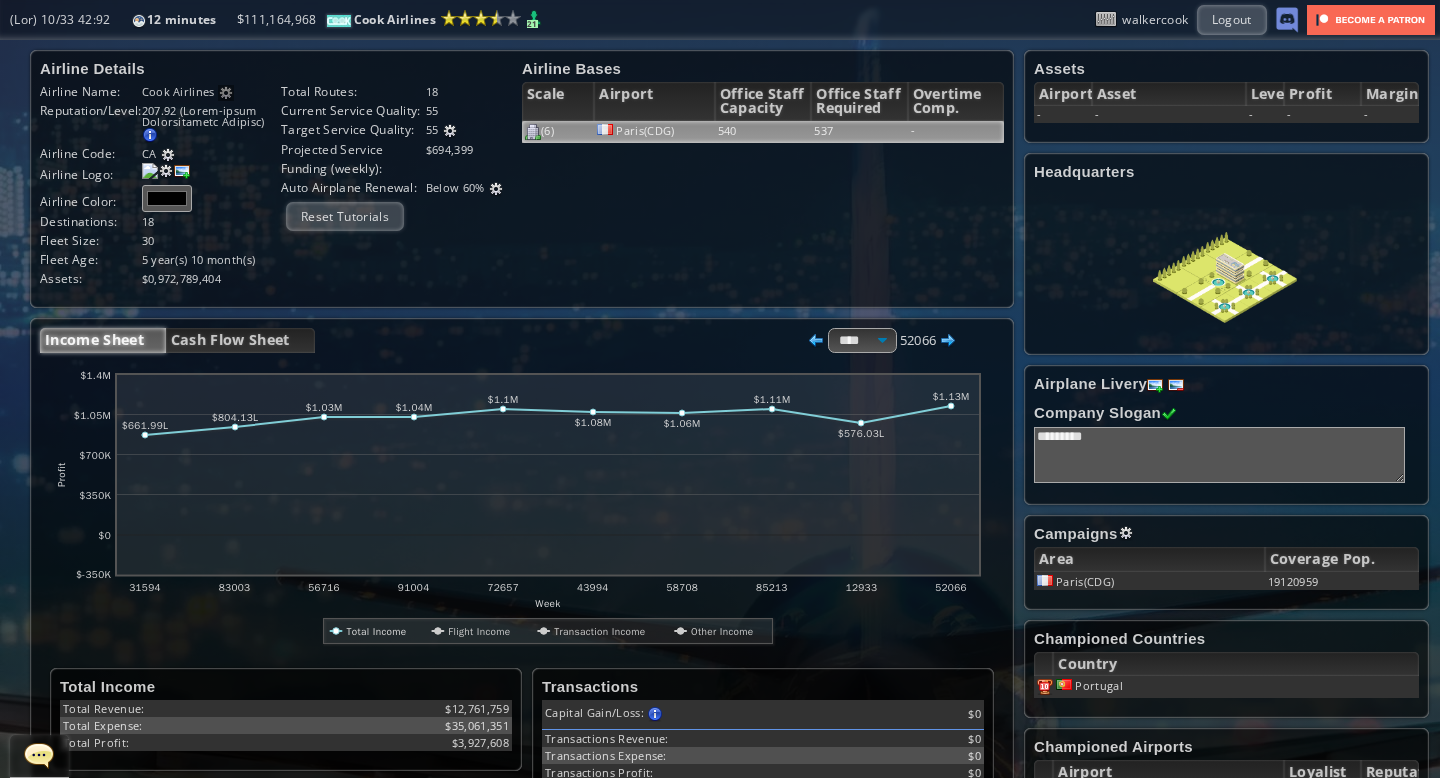 click on "537" at bounding box center (859, 132) 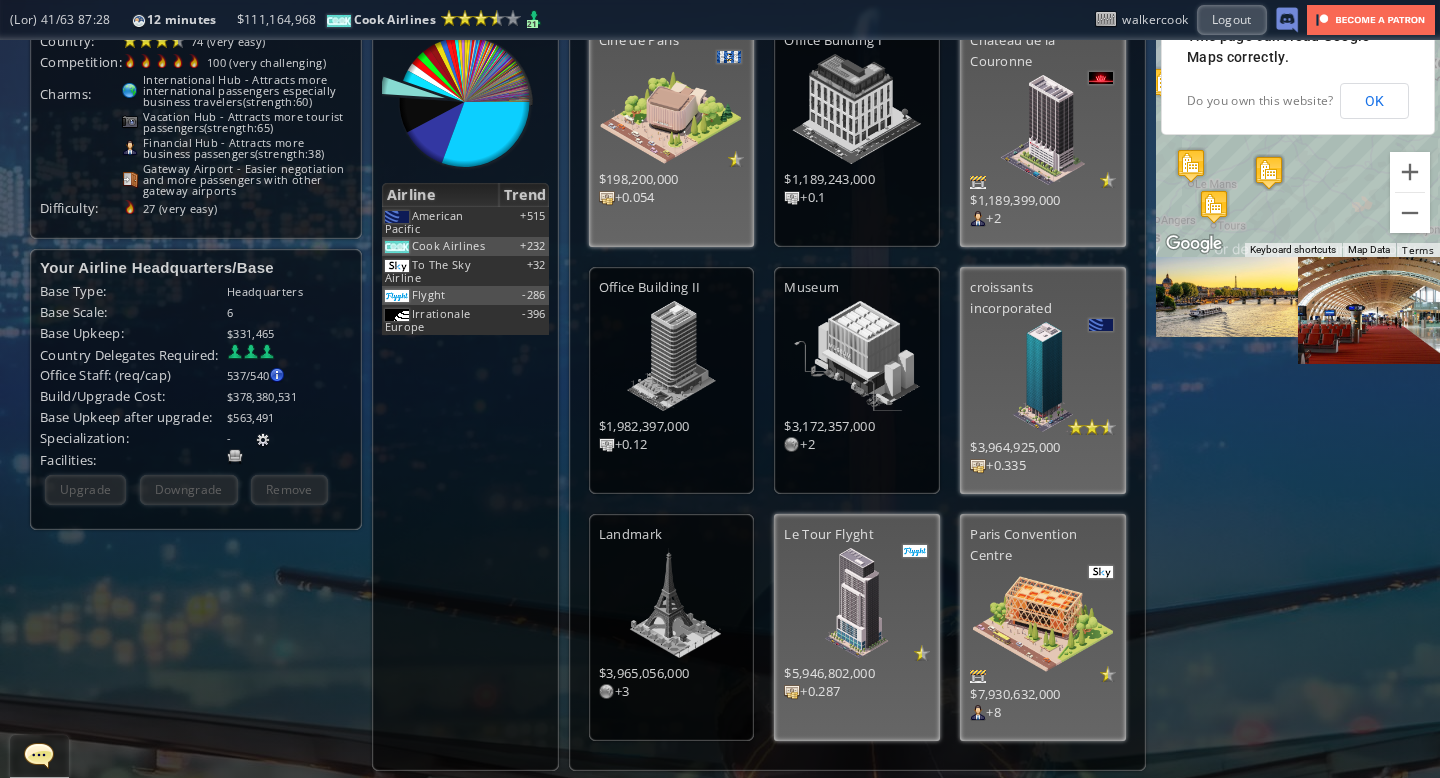 scroll, scrollTop: 0, scrollLeft: 0, axis: both 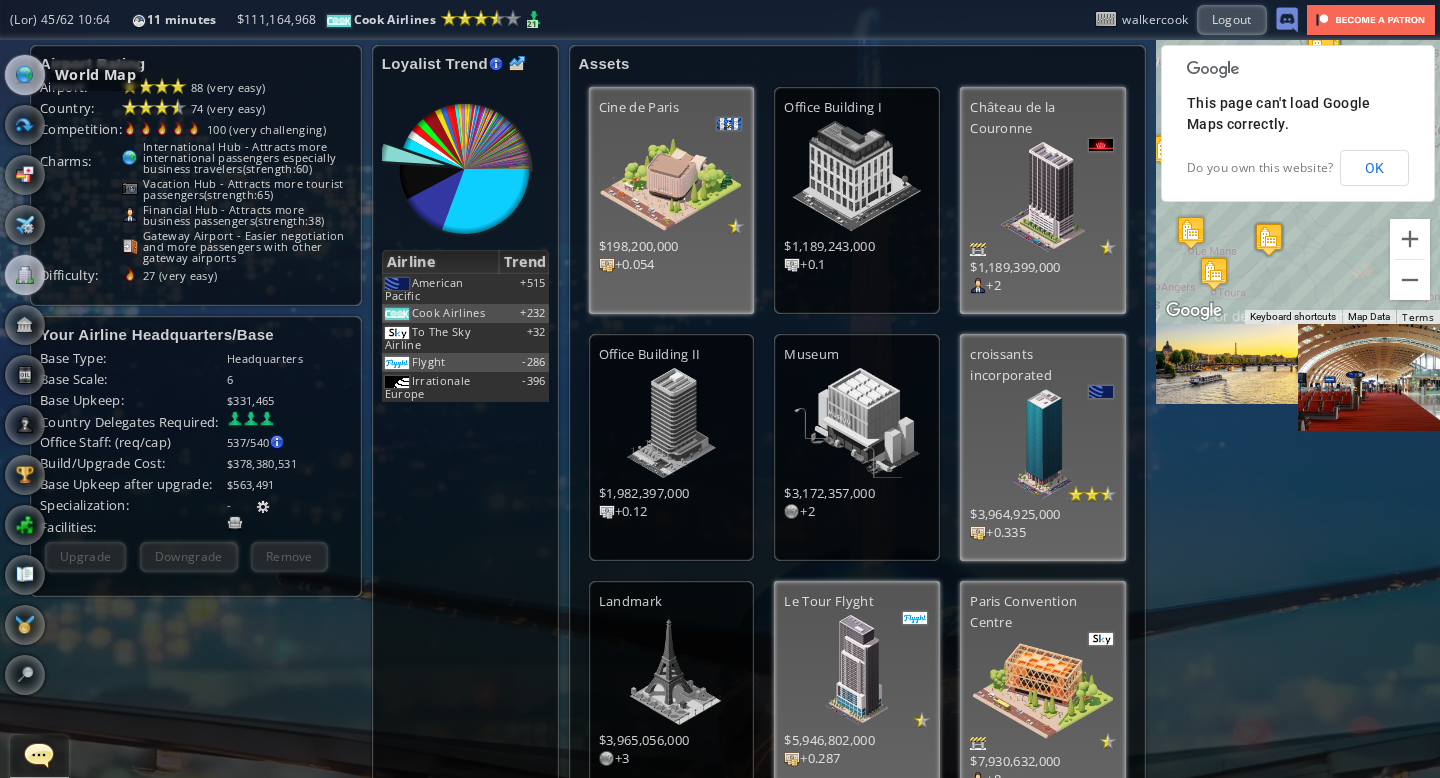 click at bounding box center (25, 75) 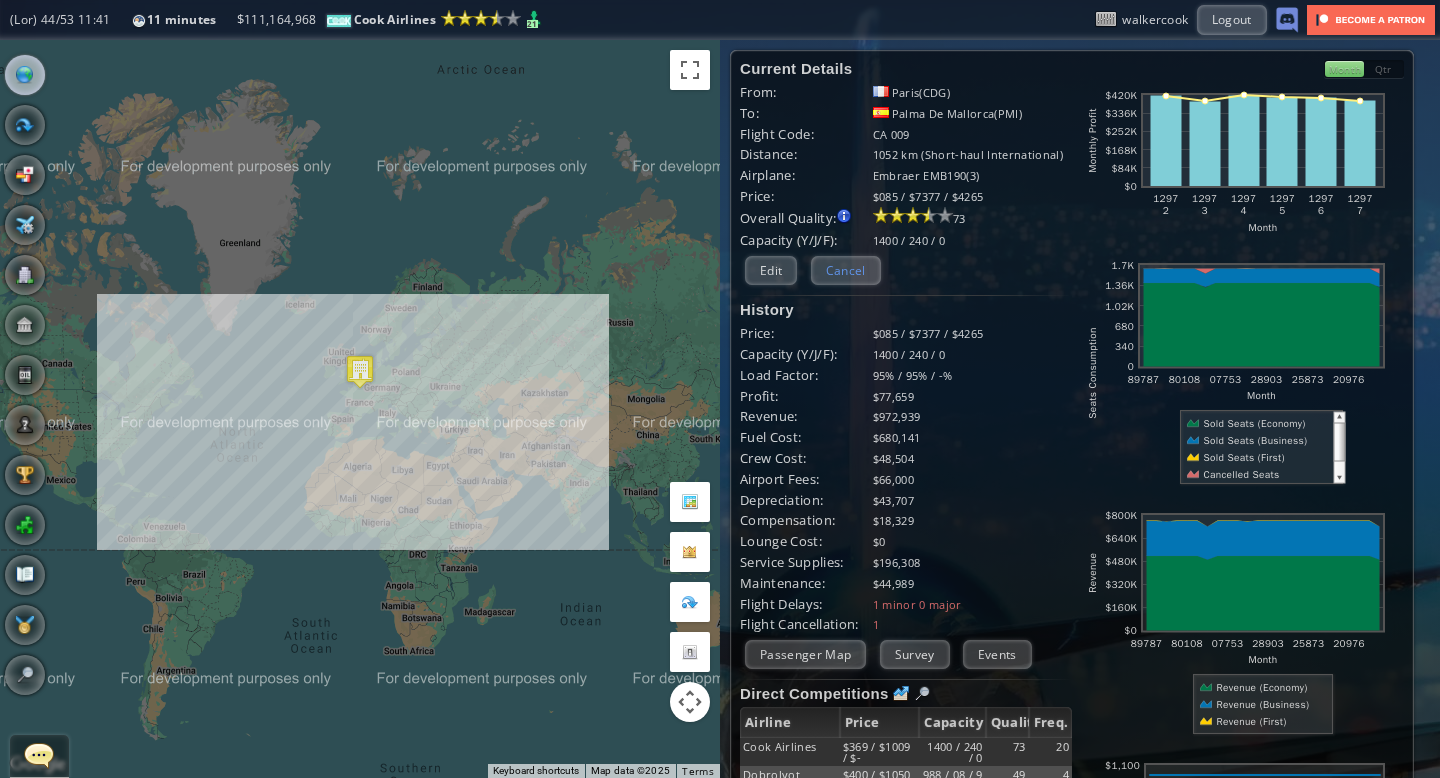 click on "Cancel" at bounding box center [846, 270] 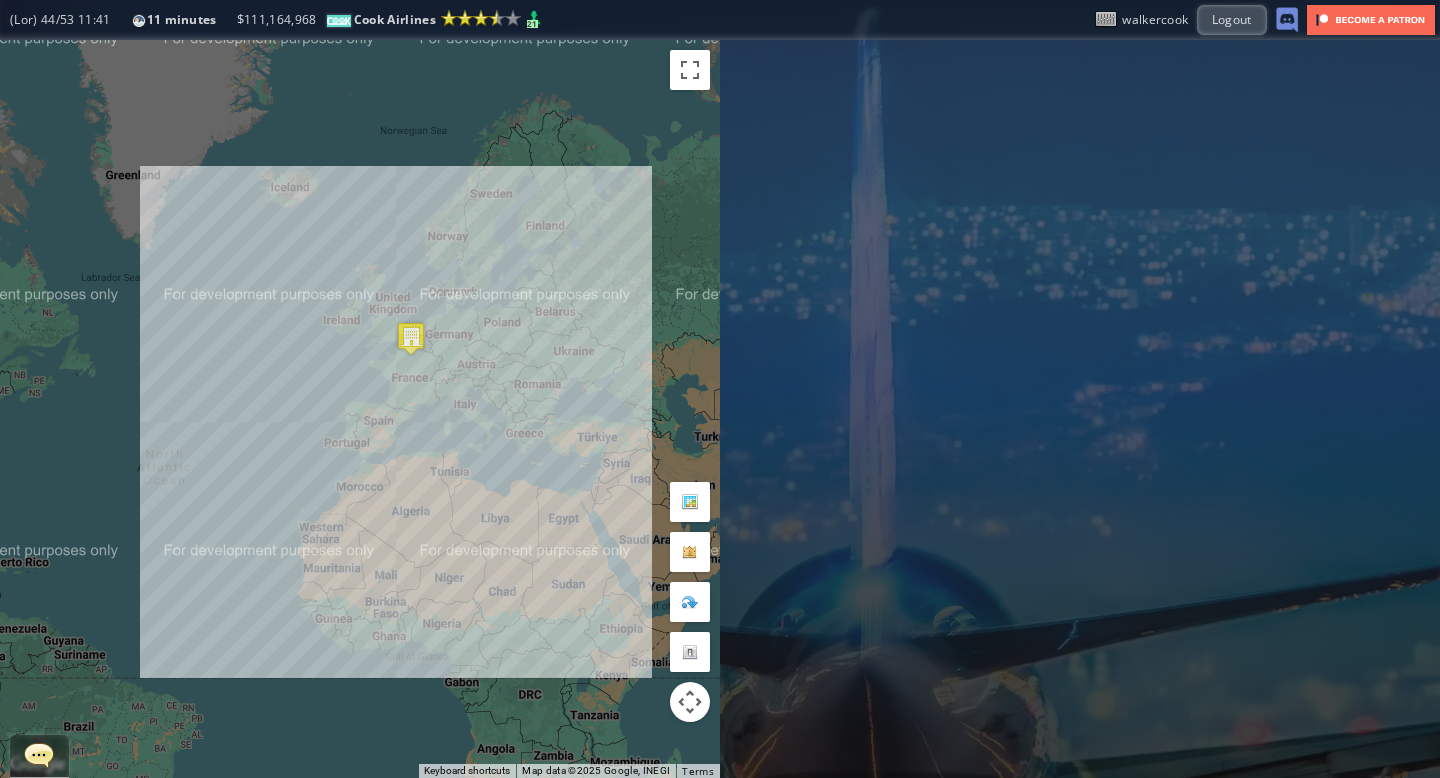 drag, startPoint x: 252, startPoint y: 292, endPoint x: 399, endPoint y: 186, distance: 181.2319 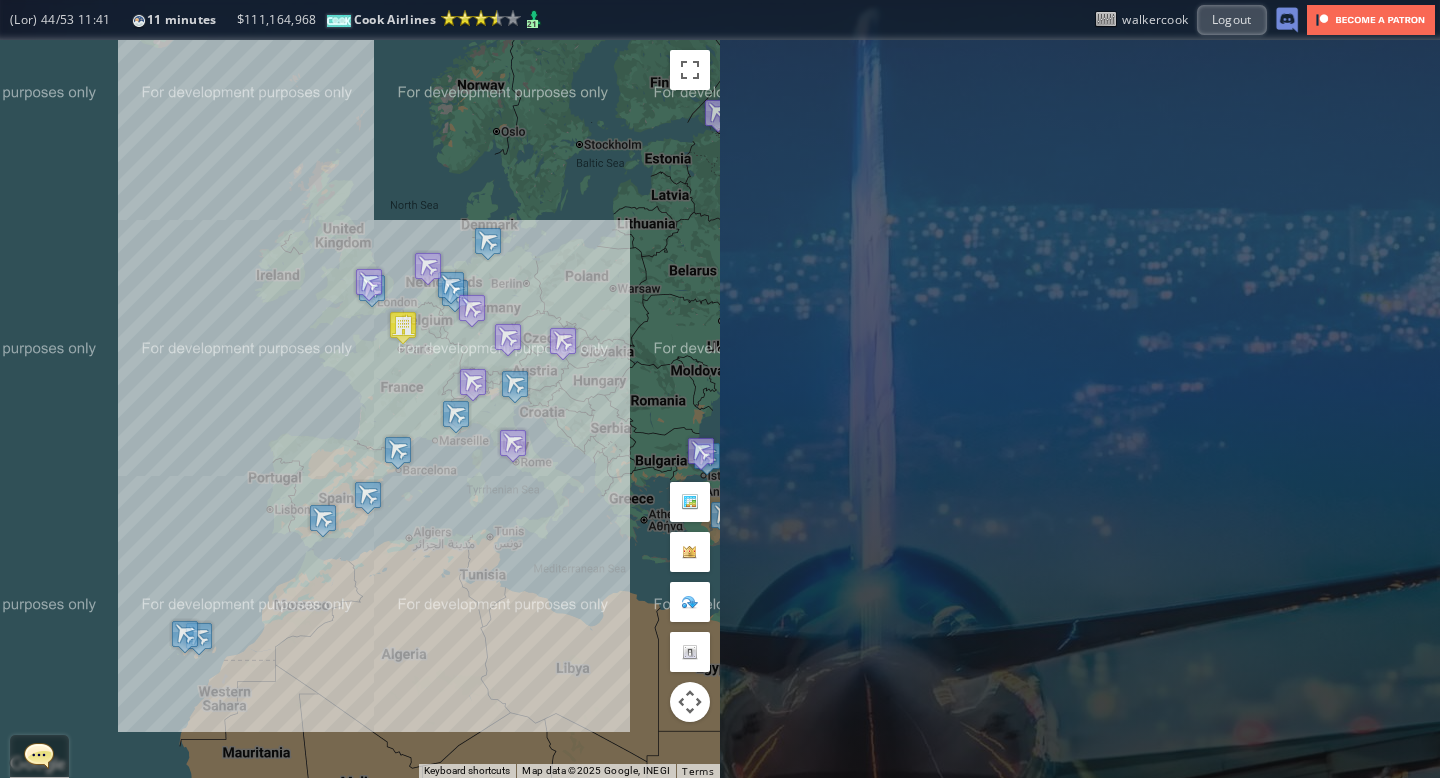 drag, startPoint x: 408, startPoint y: 249, endPoint x: 395, endPoint y: 60, distance: 189.44656 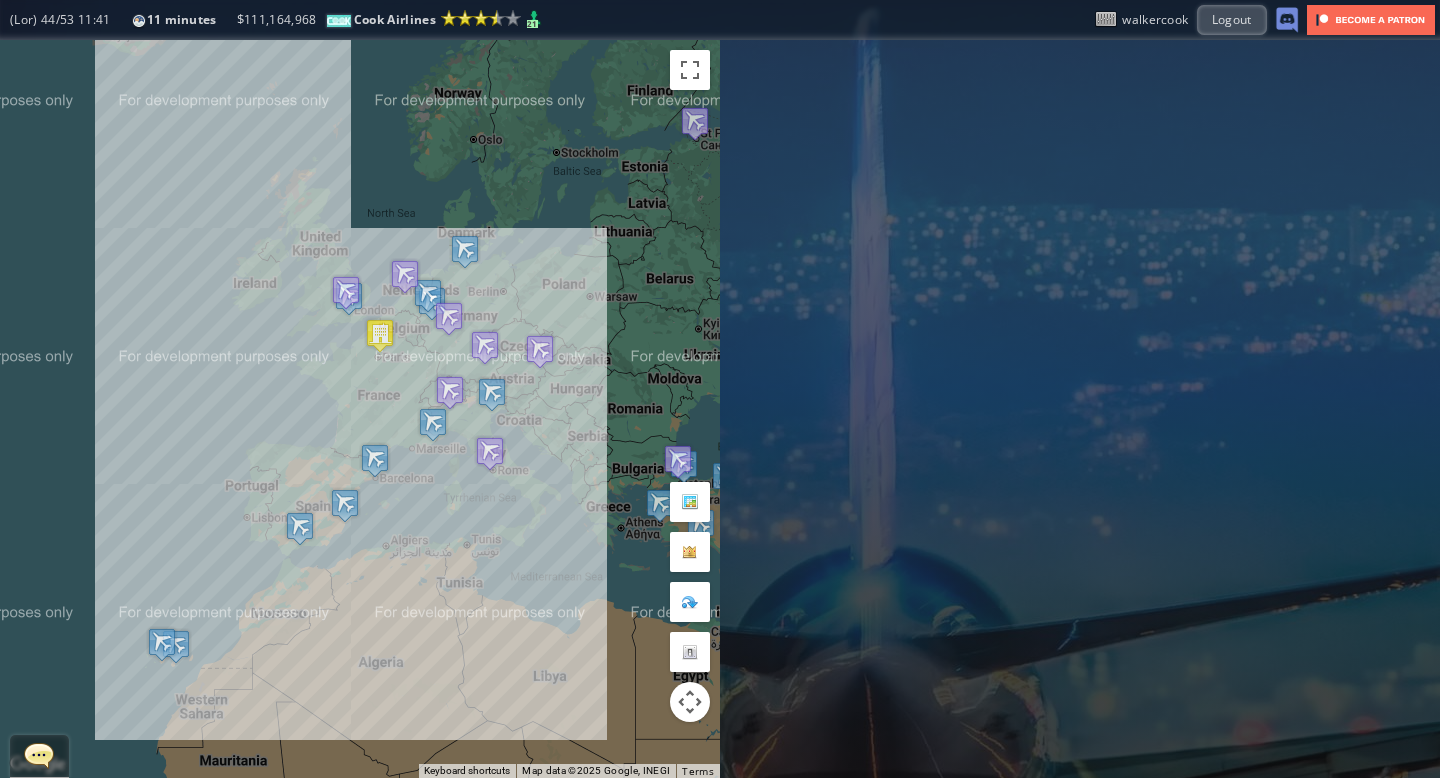 drag, startPoint x: 399, startPoint y: 142, endPoint x: 374, endPoint y: 150, distance: 26.24881 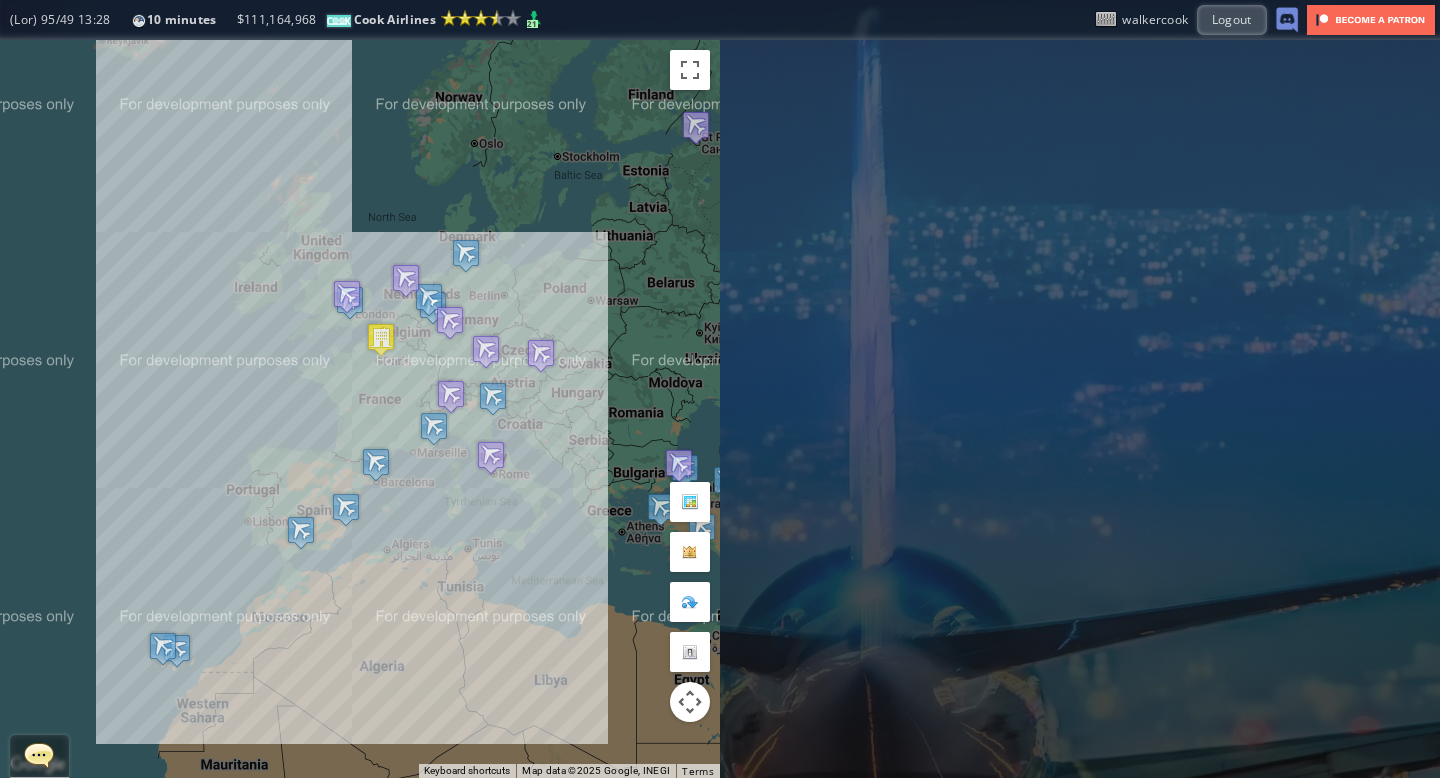 click on "To navigate, press the arrow keys." at bounding box center [360, 409] 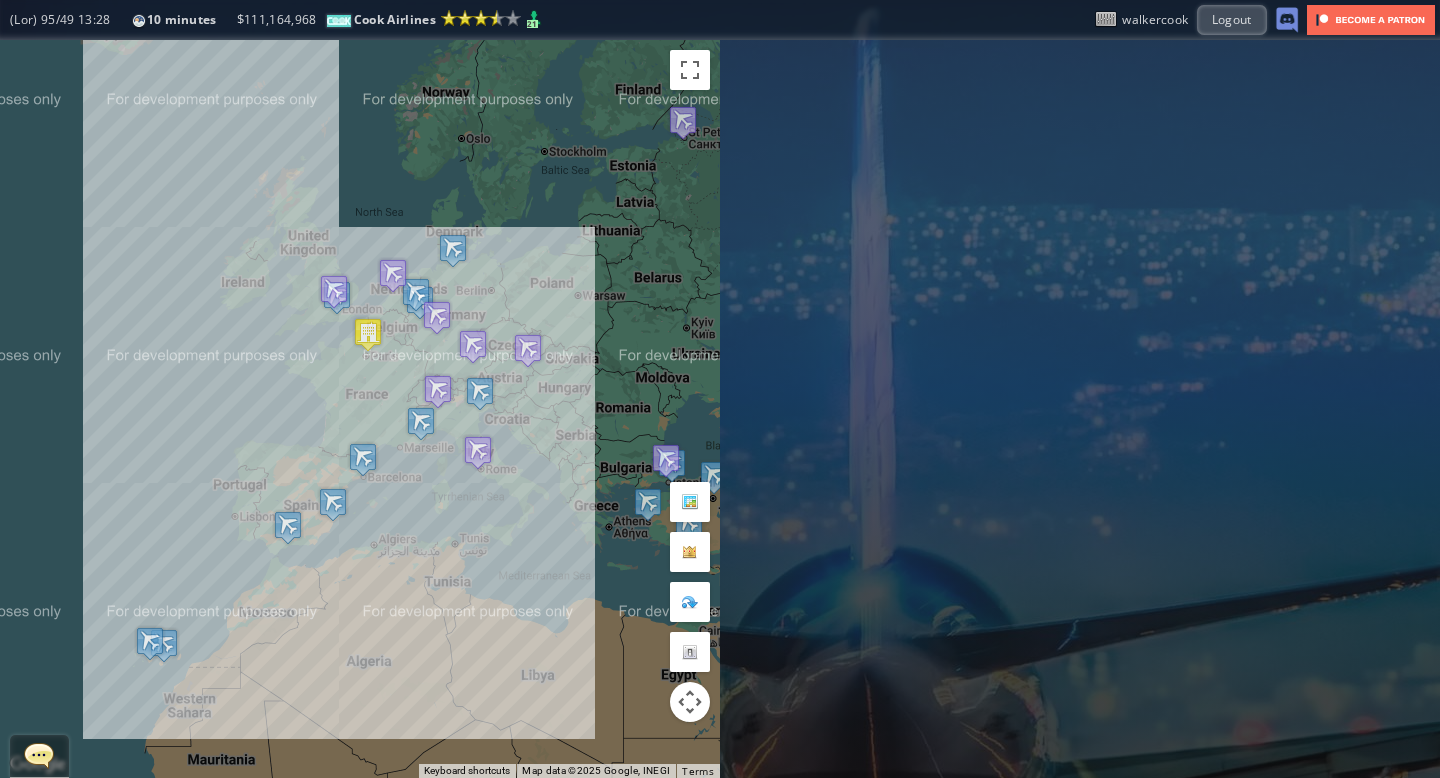 drag, startPoint x: 227, startPoint y: 340, endPoint x: 211, endPoint y: 335, distance: 16.763054 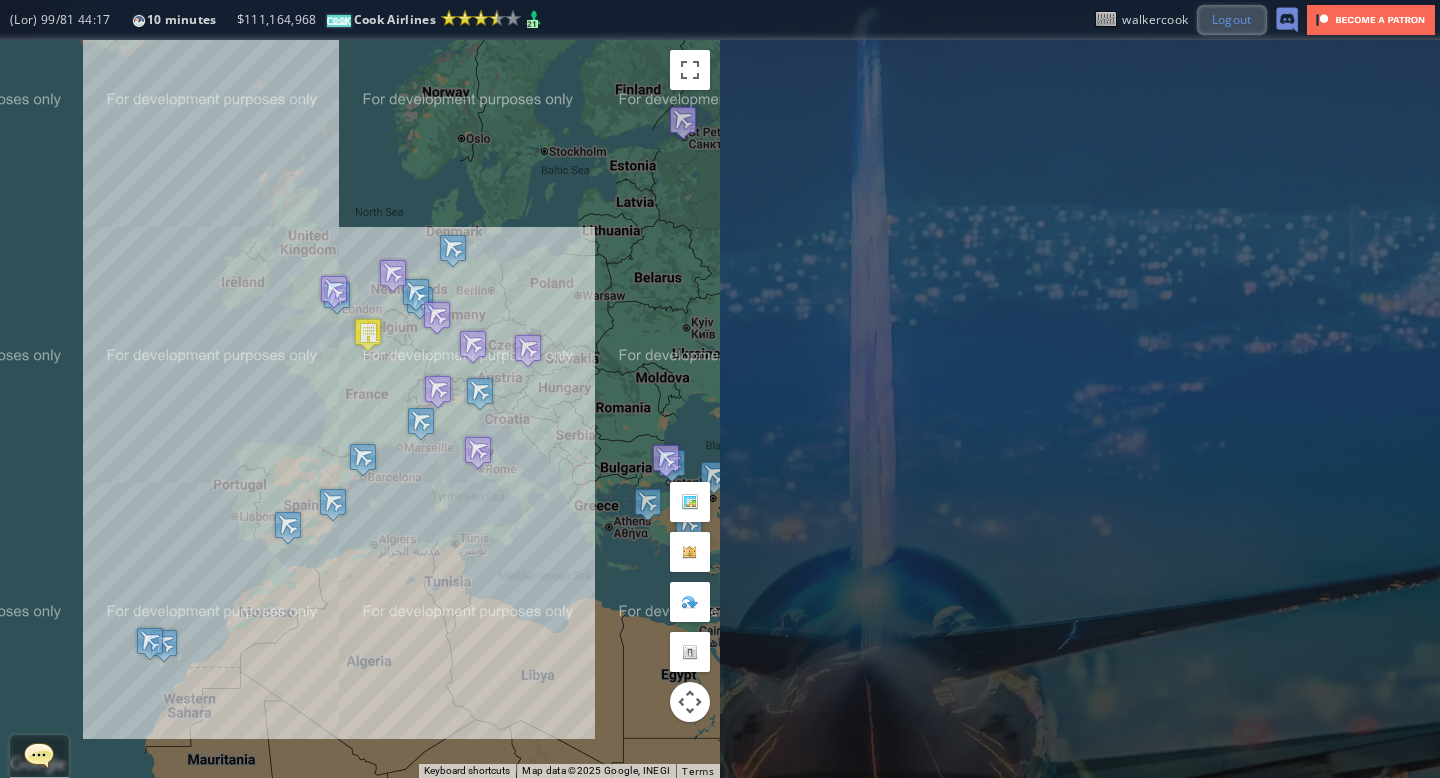 click on "Logout" at bounding box center [1232, 19] 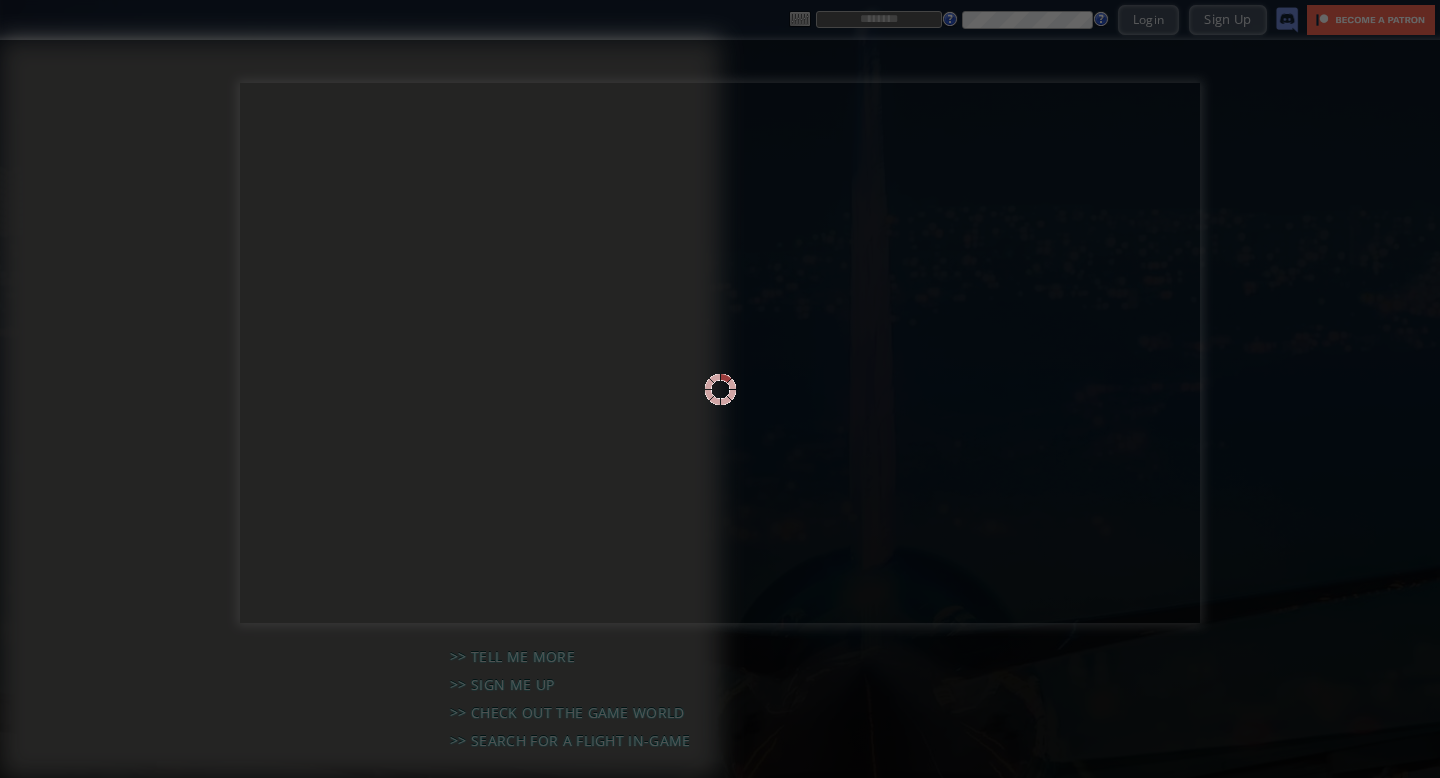 scroll, scrollTop: 0, scrollLeft: 0, axis: both 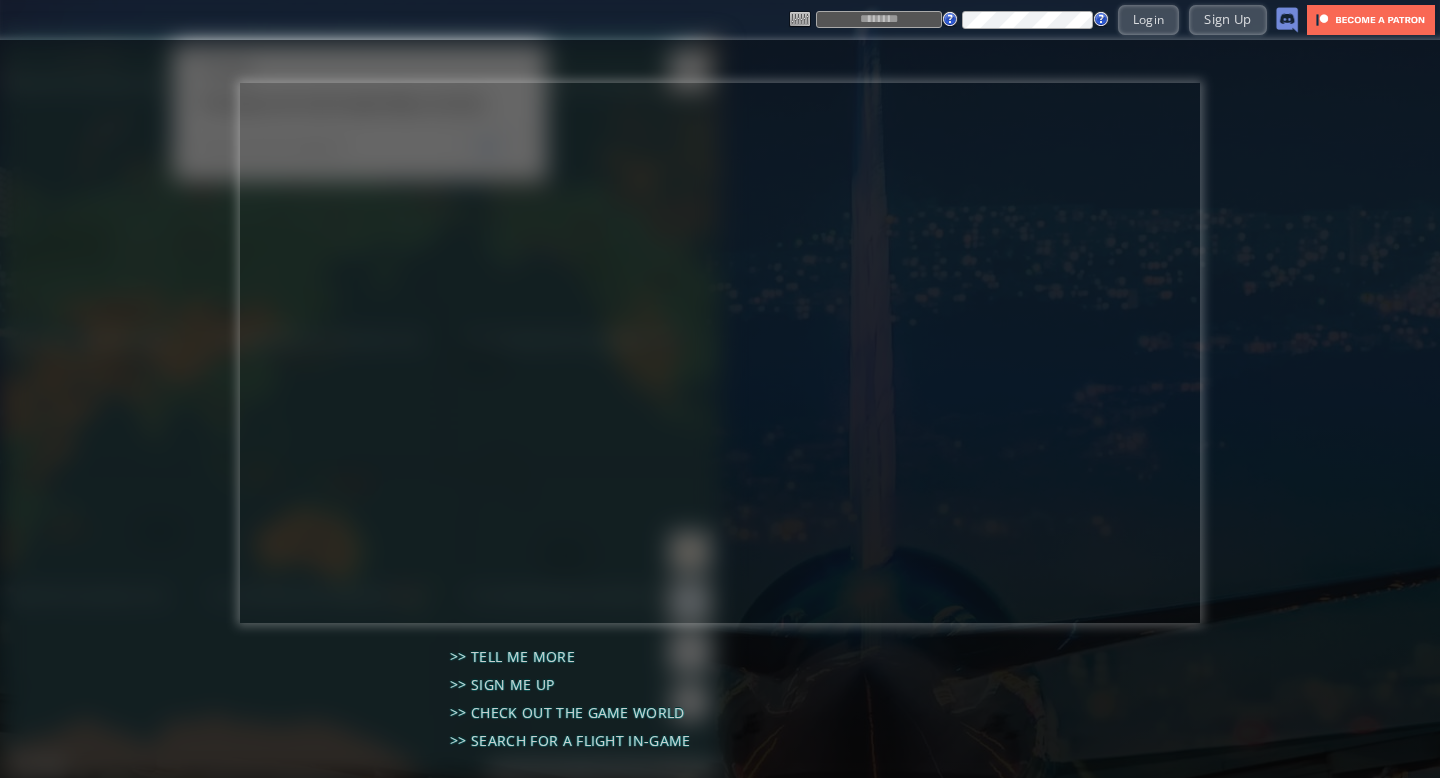 click at bounding box center [879, 19] 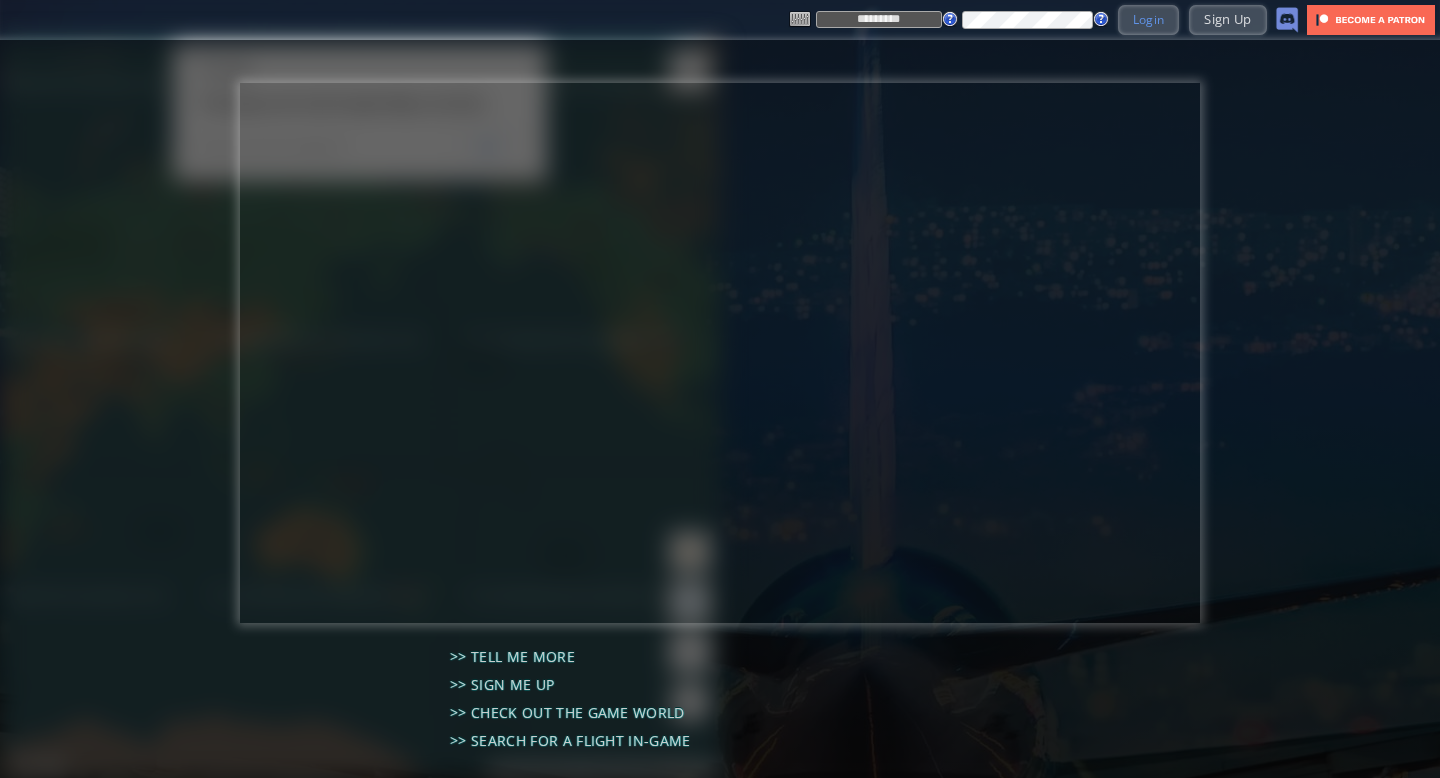 click on "Login" at bounding box center [1149, 19] 